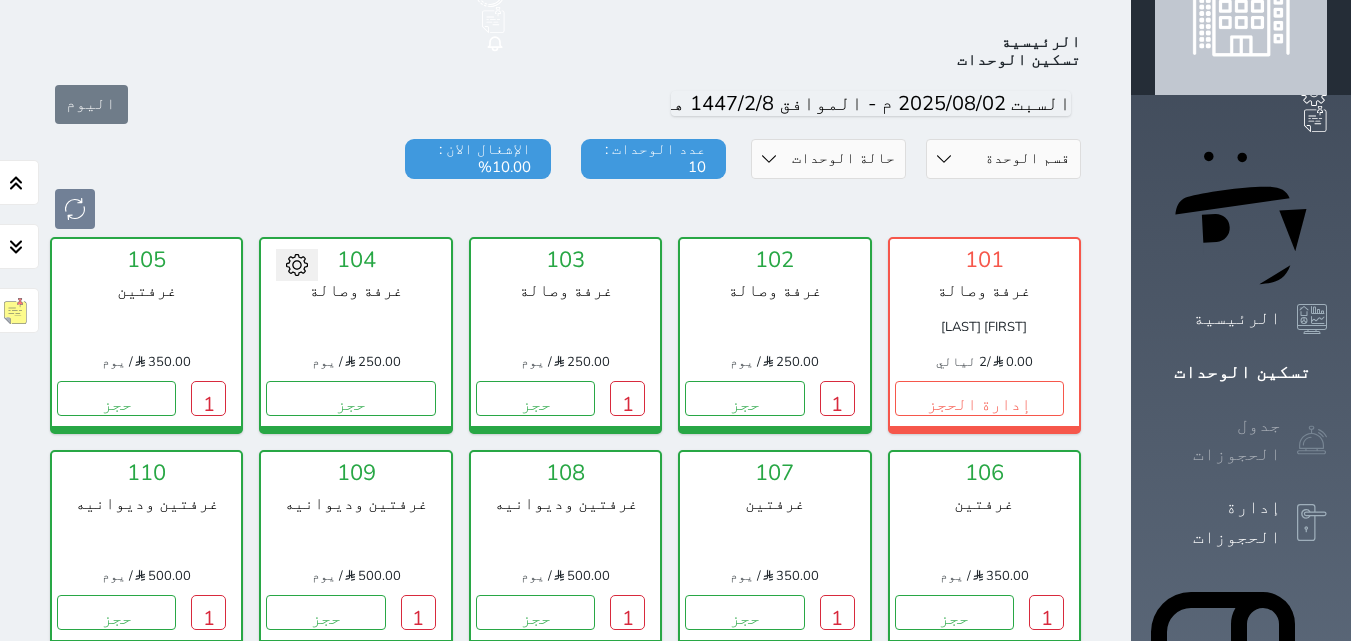 scroll, scrollTop: 78, scrollLeft: 0, axis: vertical 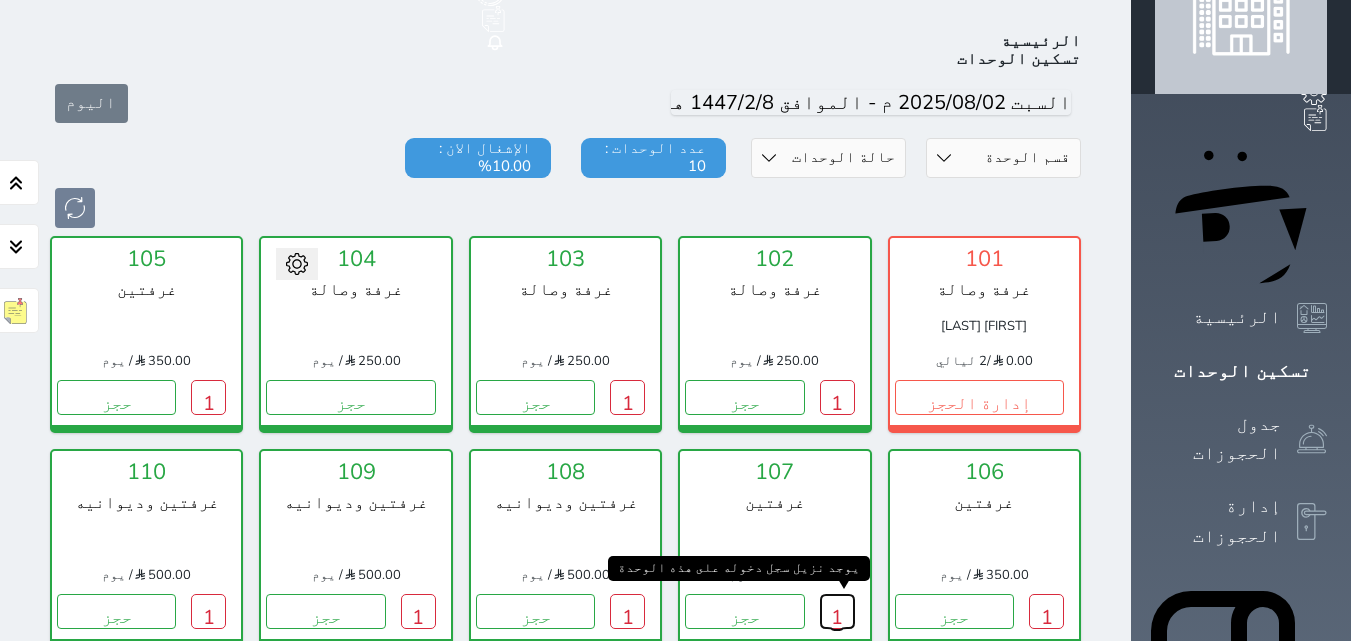 click on "1" at bounding box center [837, 611] 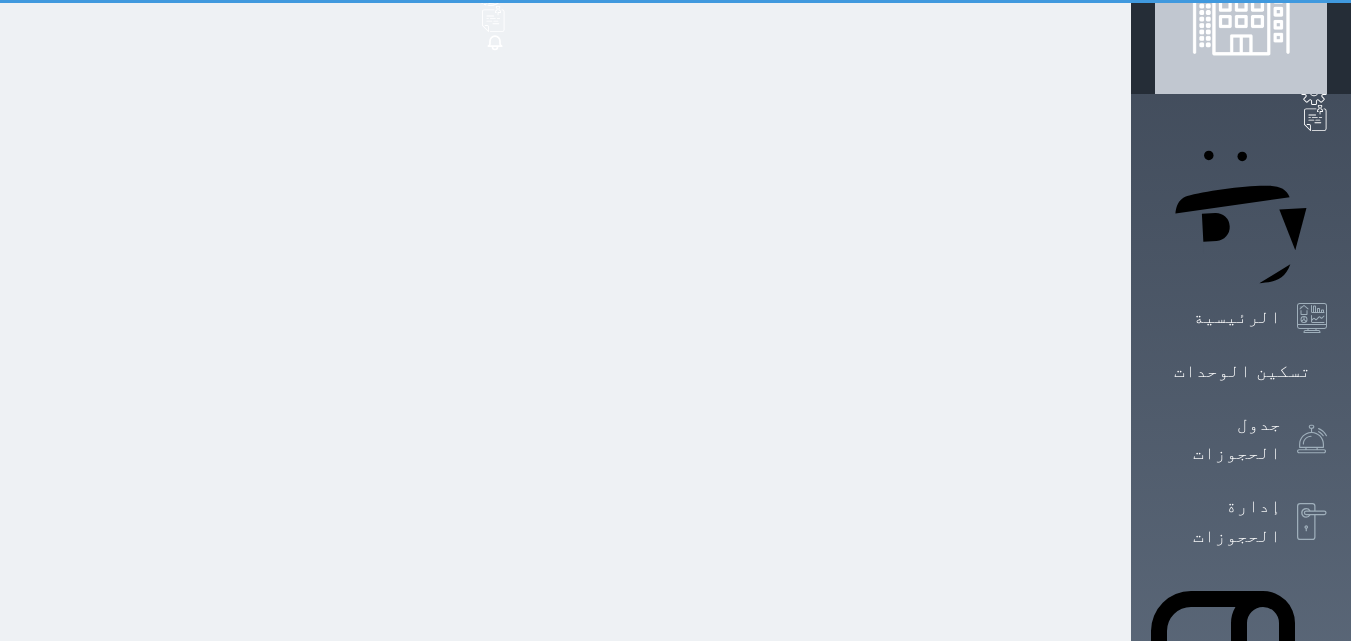scroll, scrollTop: 0, scrollLeft: 0, axis: both 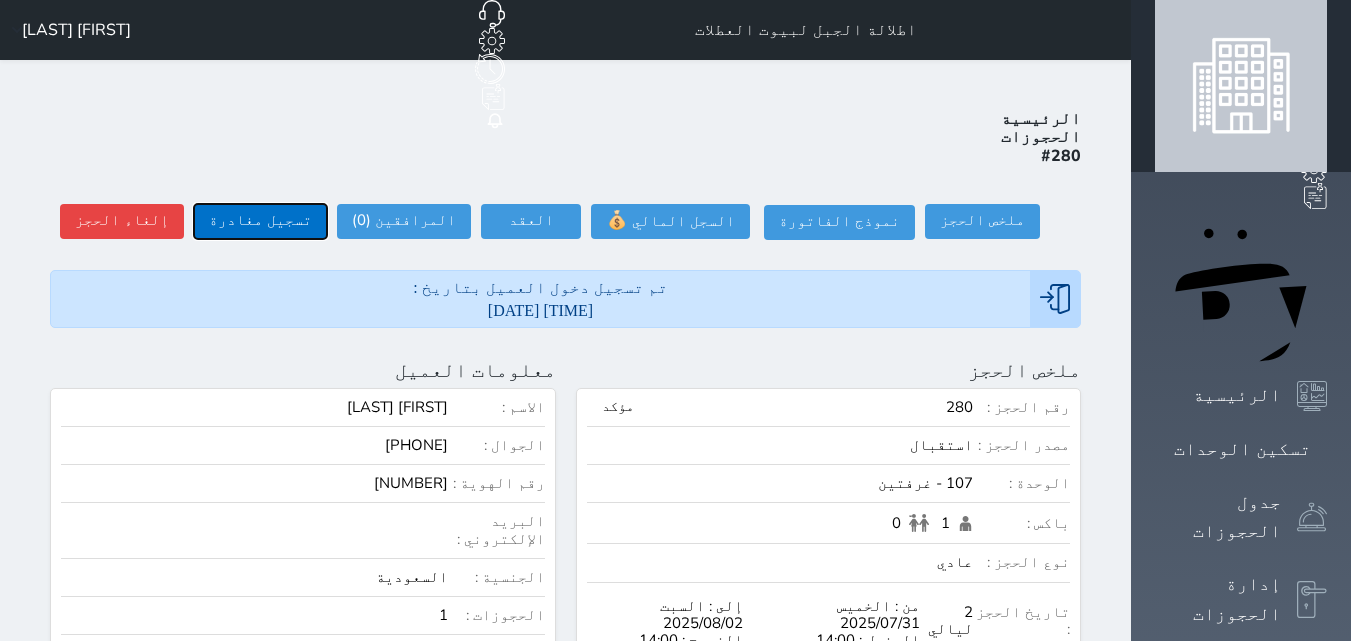click on "تسجيل مغادرة" at bounding box center [260, 221] 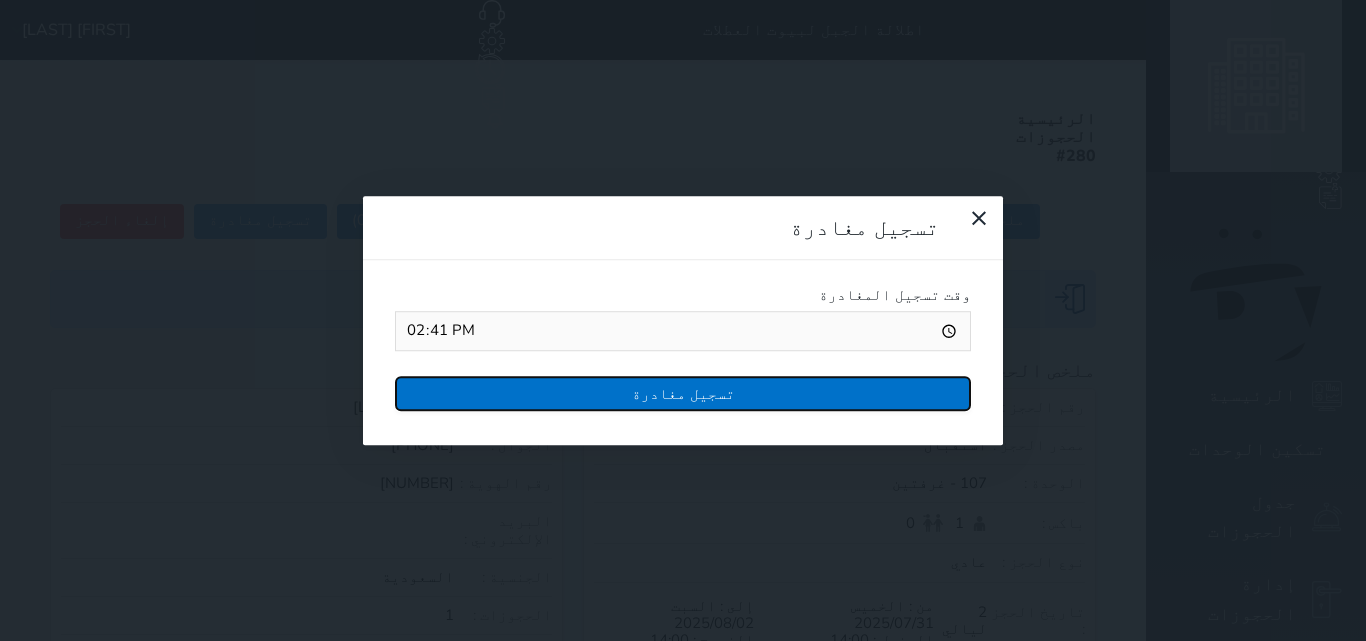 click on "تسجيل مغادرة" at bounding box center [683, 393] 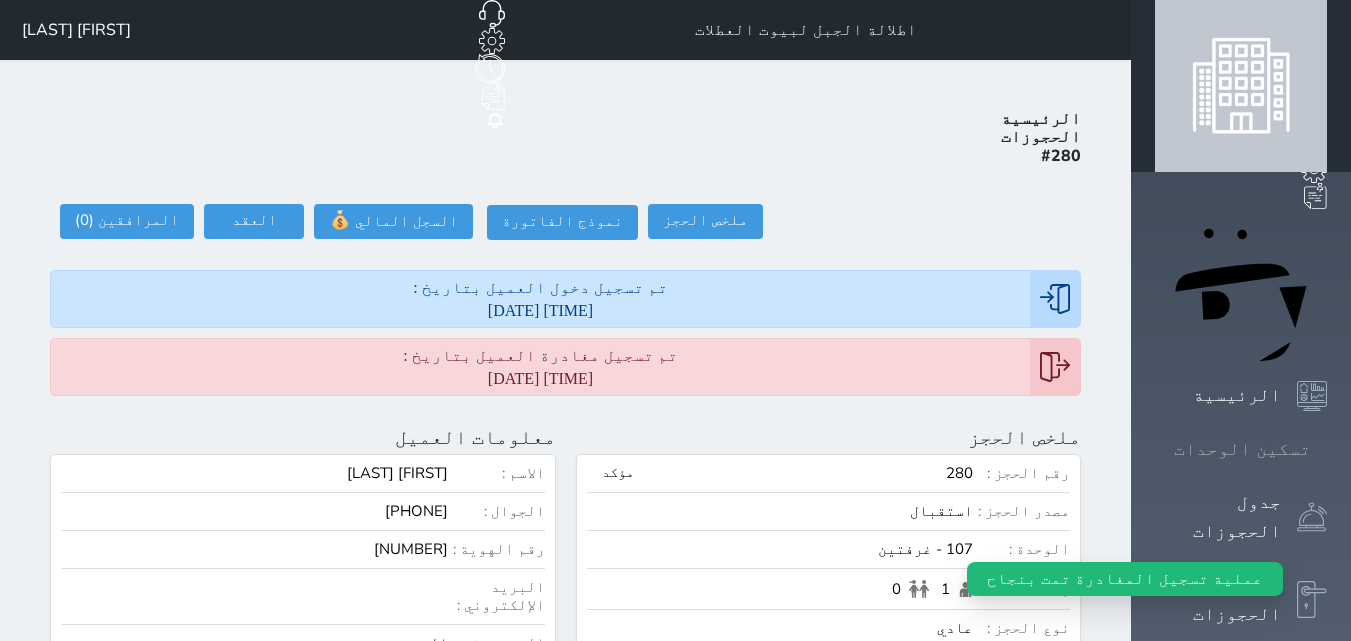 click on "تسكين الوحدات" at bounding box center [1241, 449] 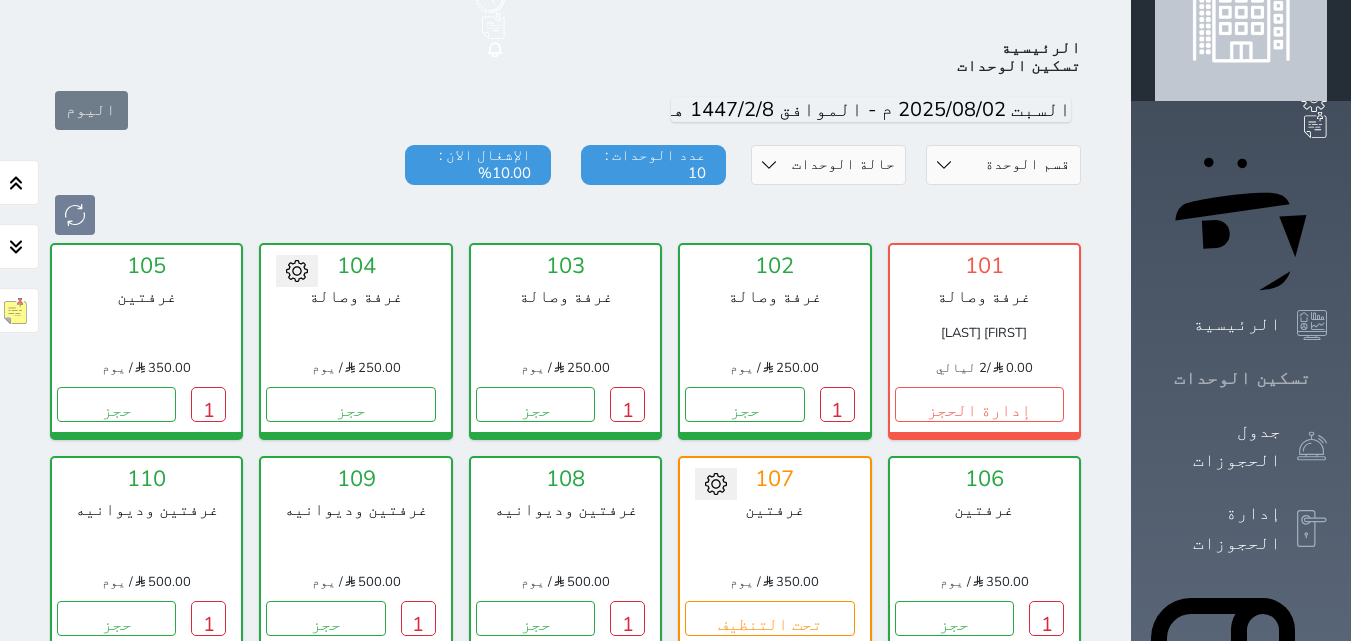 scroll, scrollTop: 78, scrollLeft: 0, axis: vertical 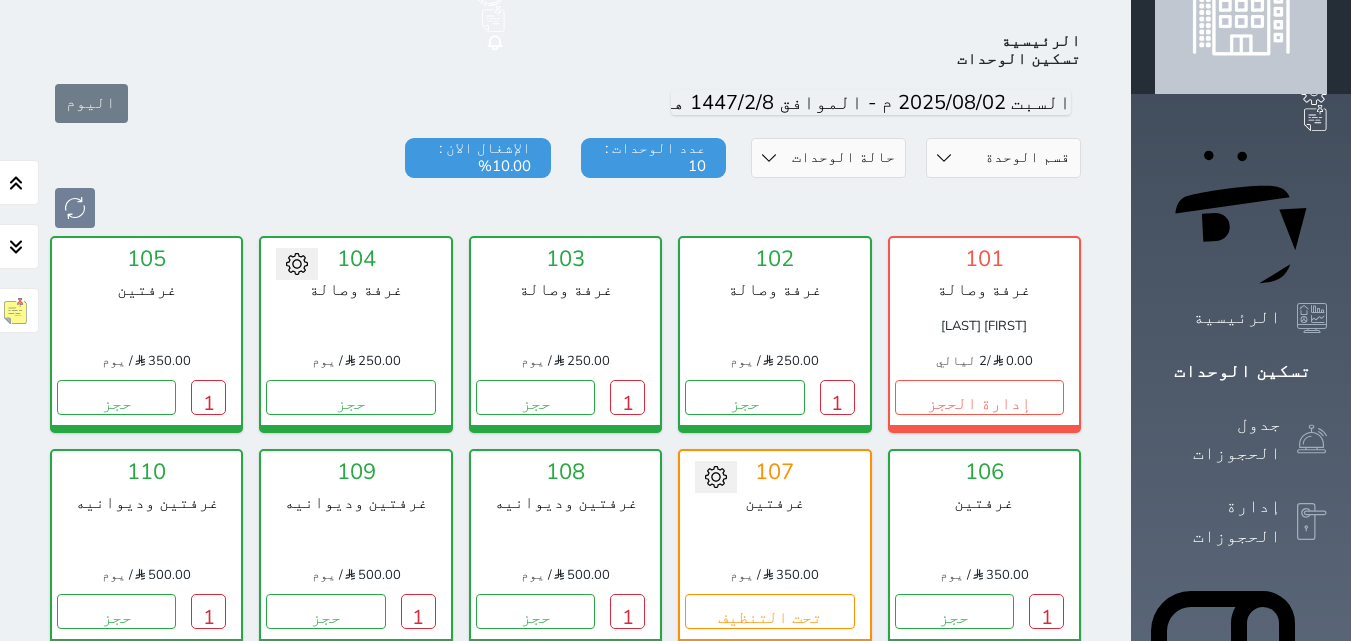 click at bounding box center (774, 540) 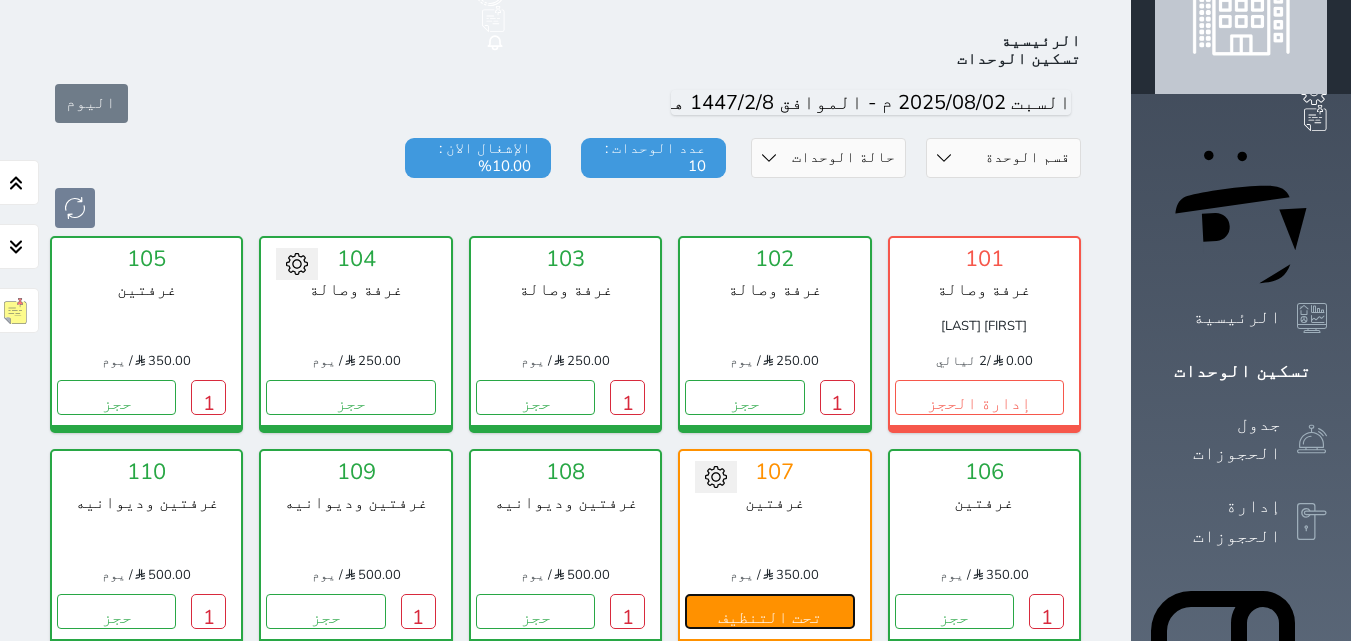 click on "تحت التنظيف" at bounding box center (769, 611) 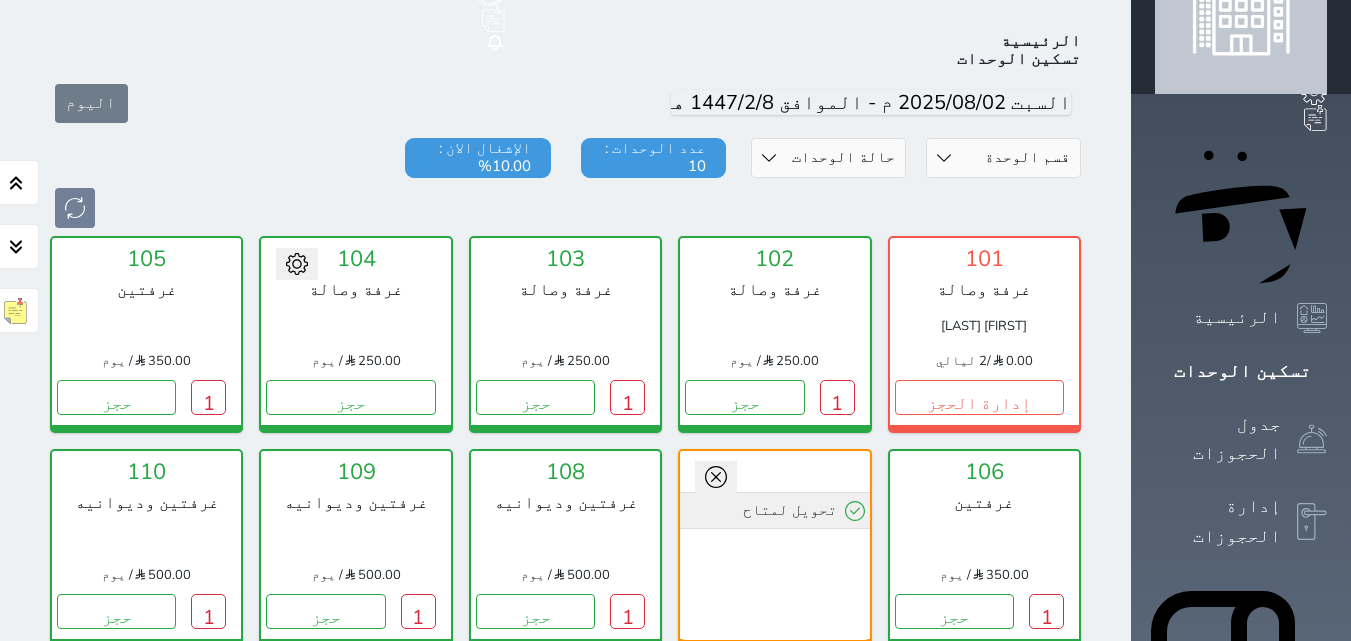 click 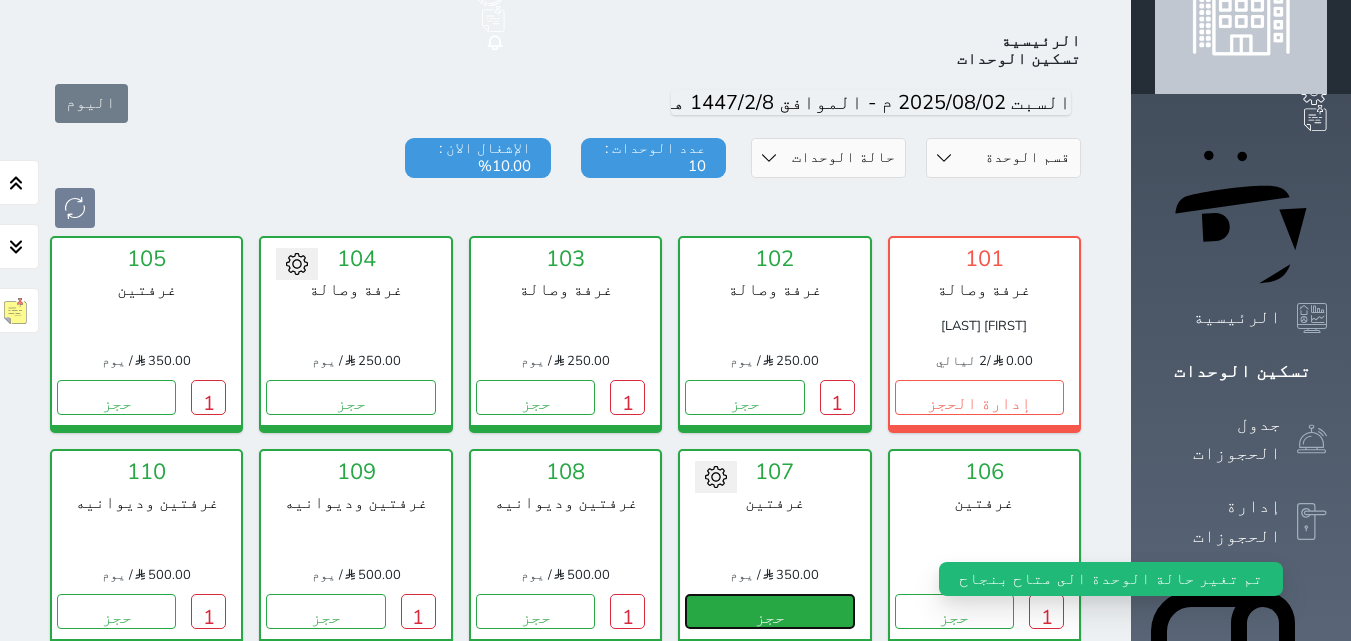 click on "حجز" at bounding box center [769, 611] 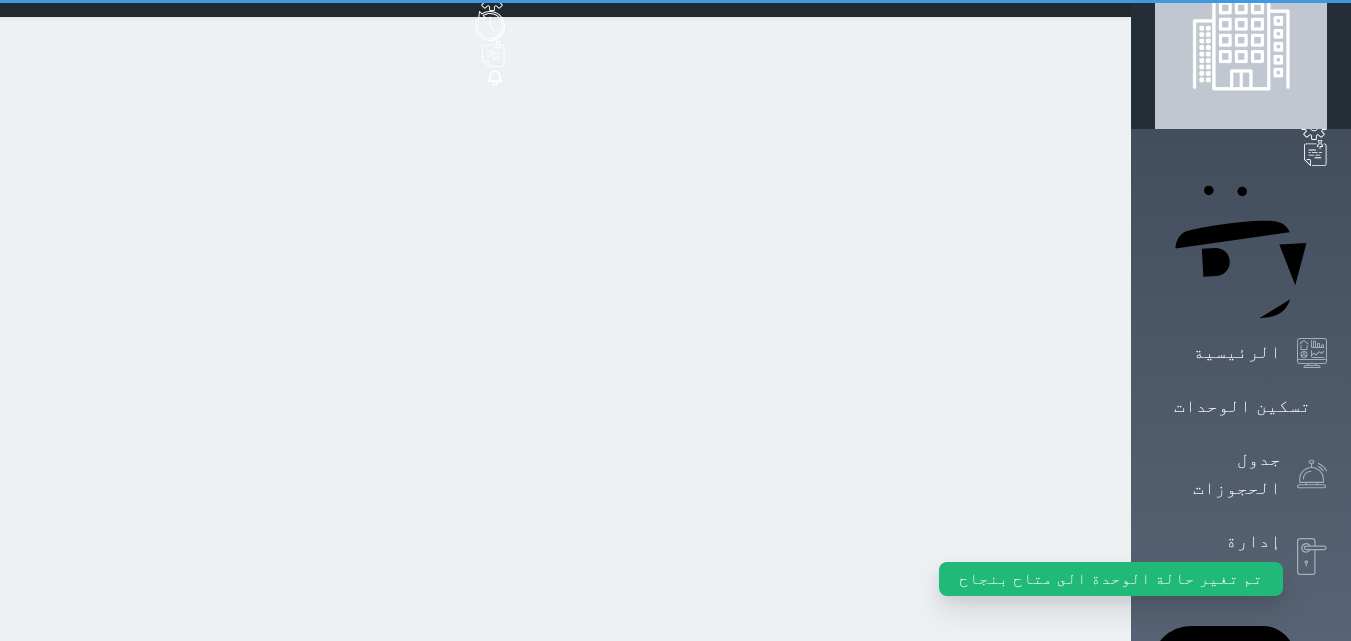 scroll, scrollTop: 1, scrollLeft: 0, axis: vertical 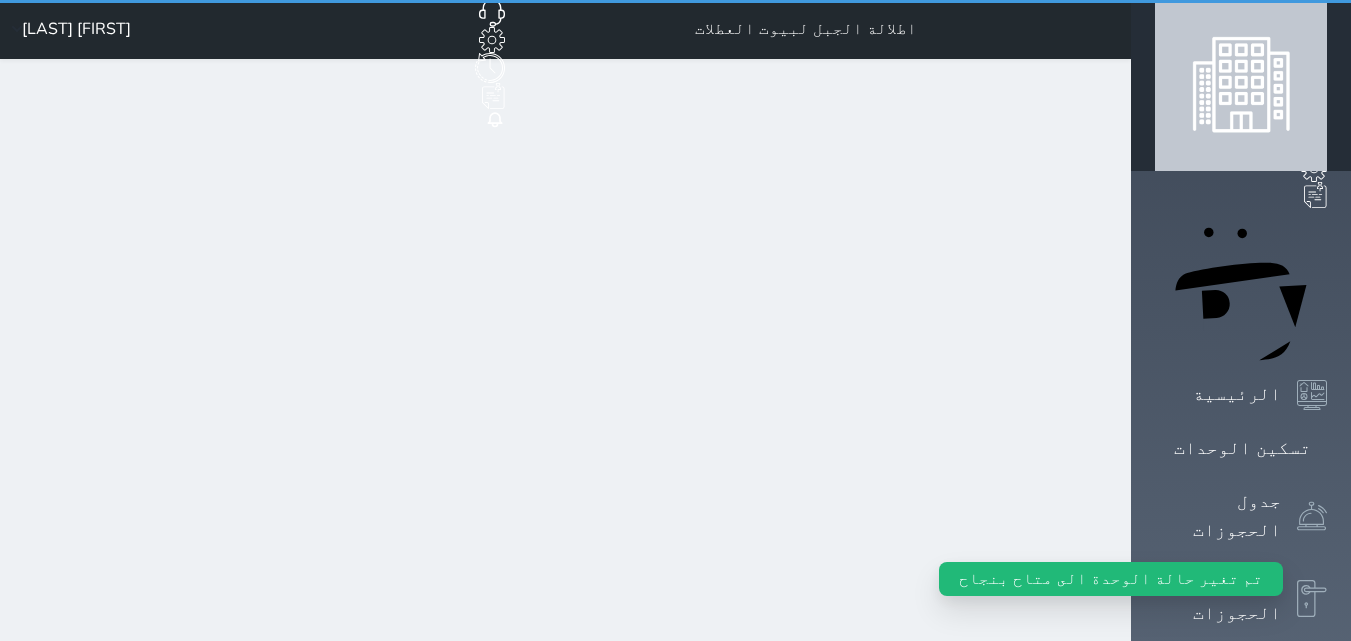 select on "1" 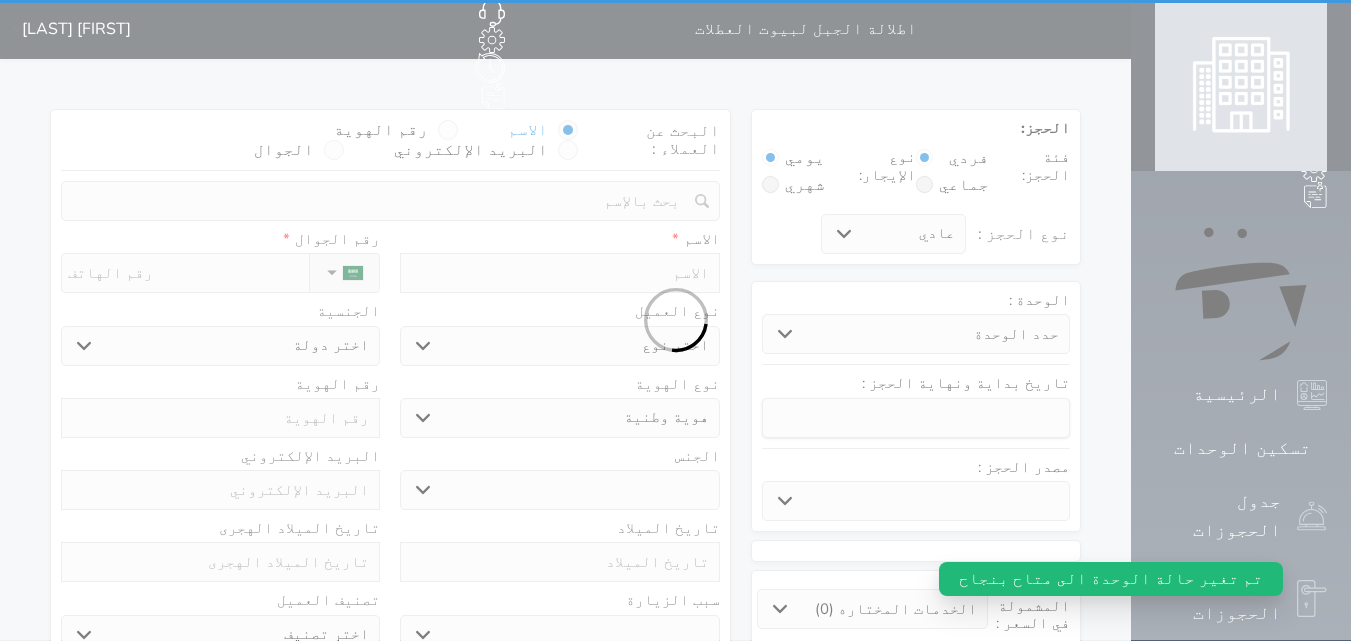 scroll, scrollTop: 0, scrollLeft: 0, axis: both 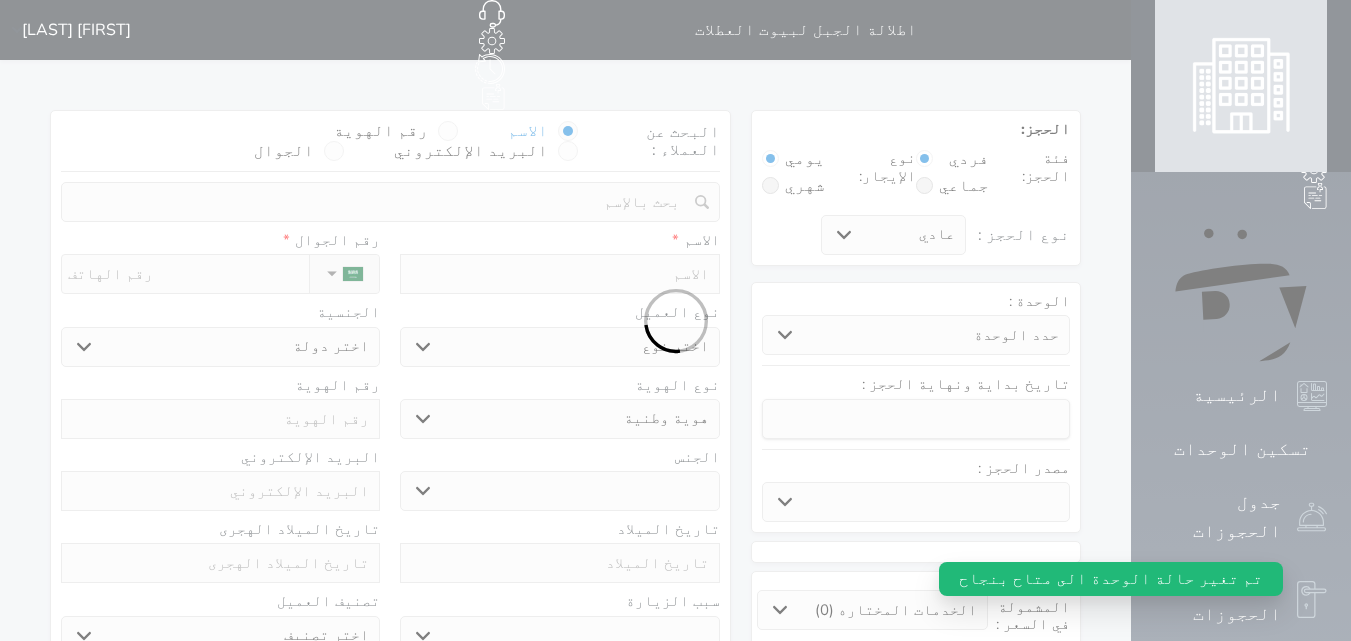 select 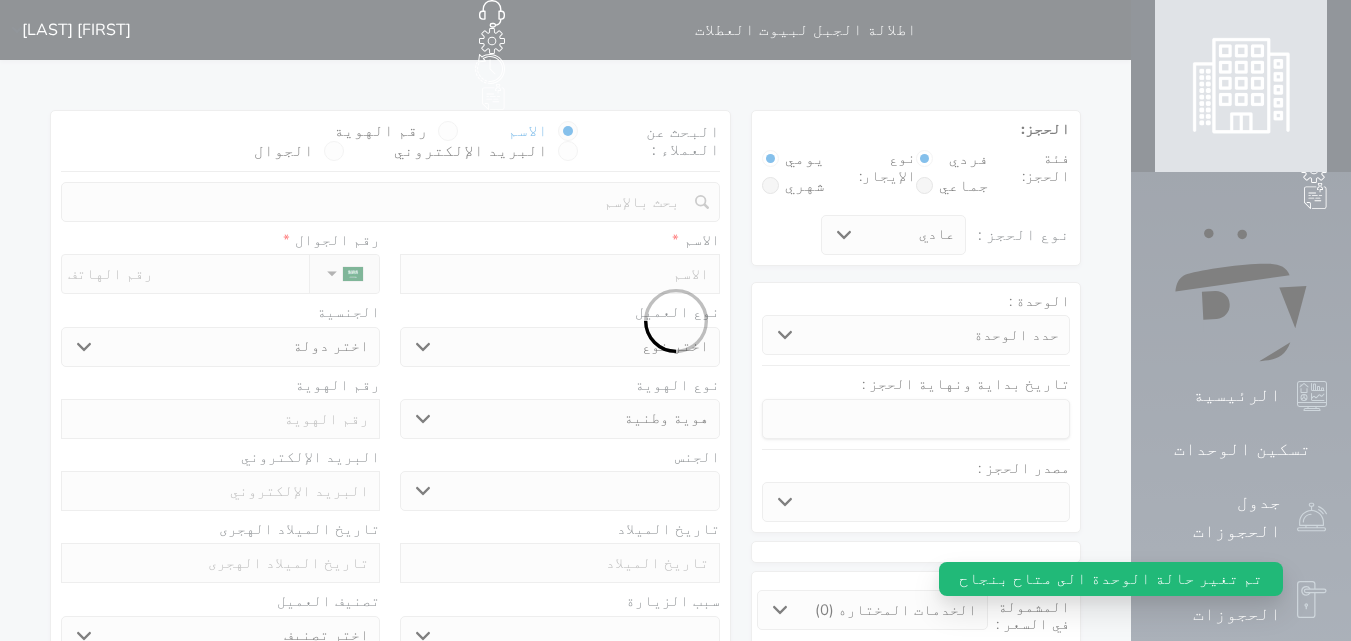 select 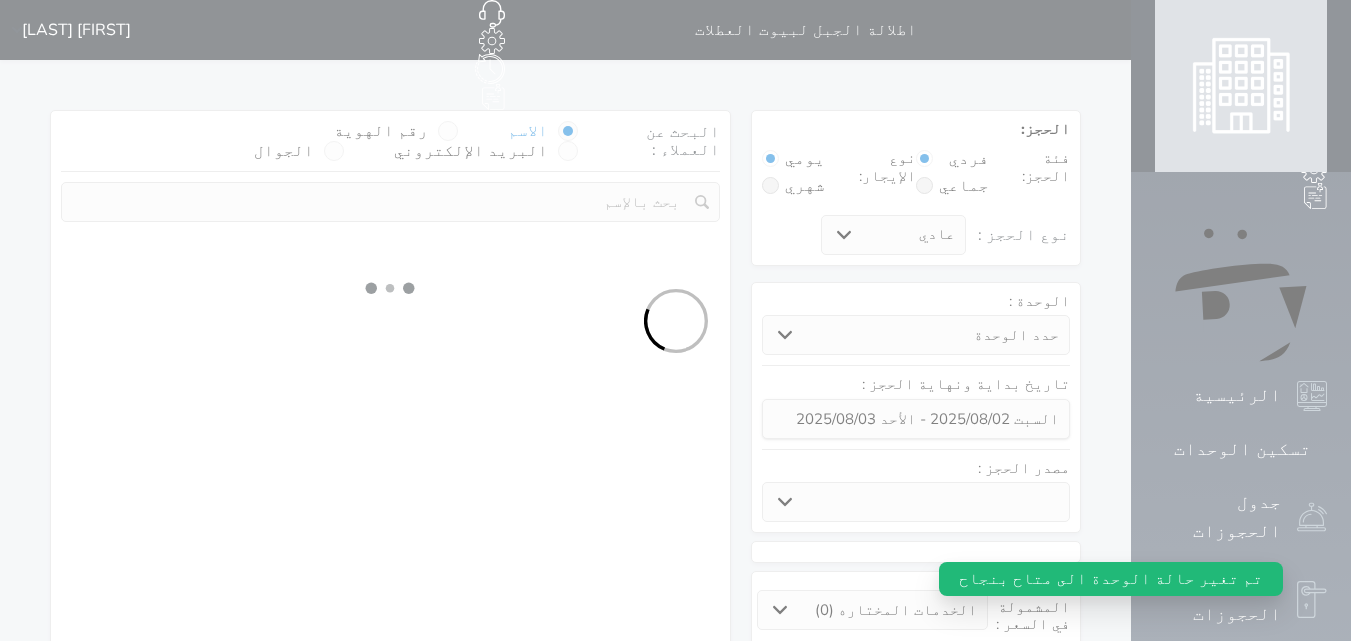 select on "74834" 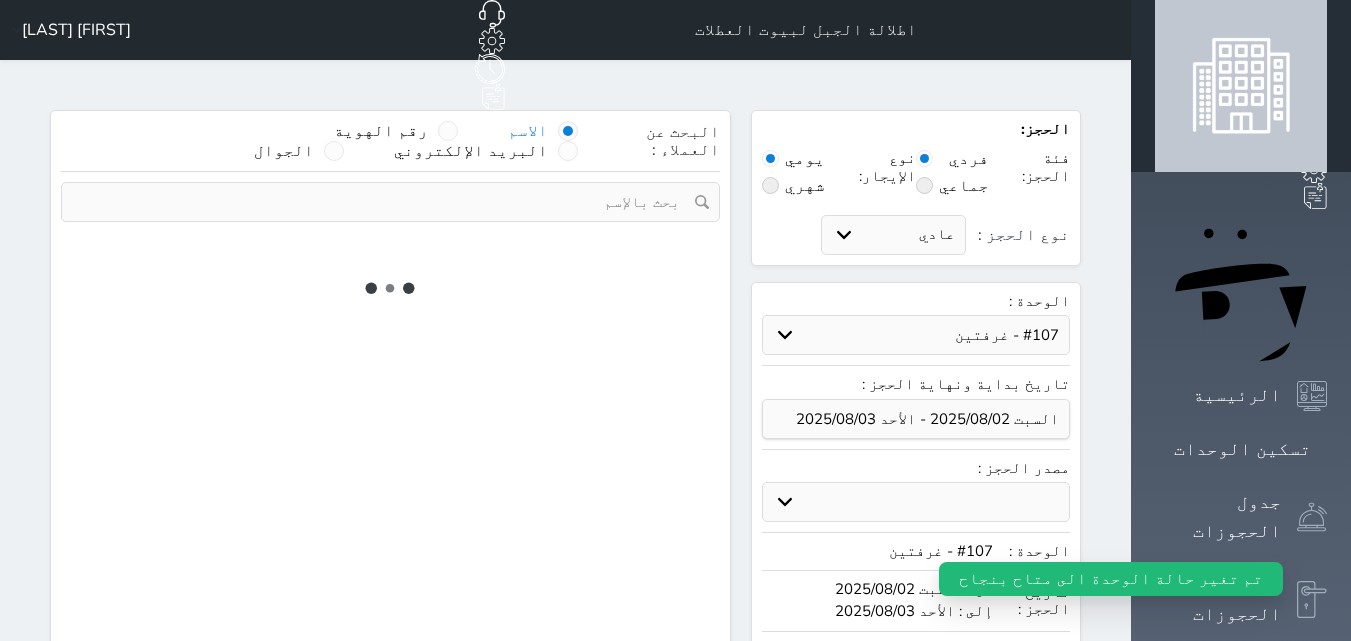 select on "1" 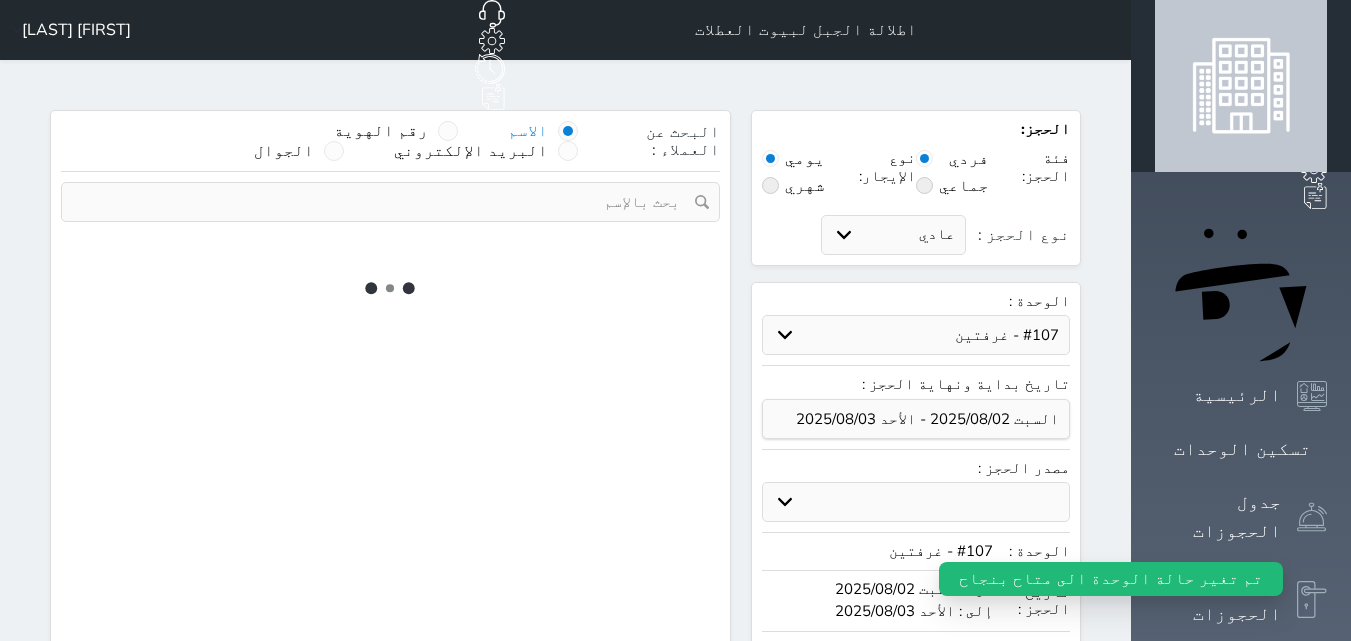 select on "113" 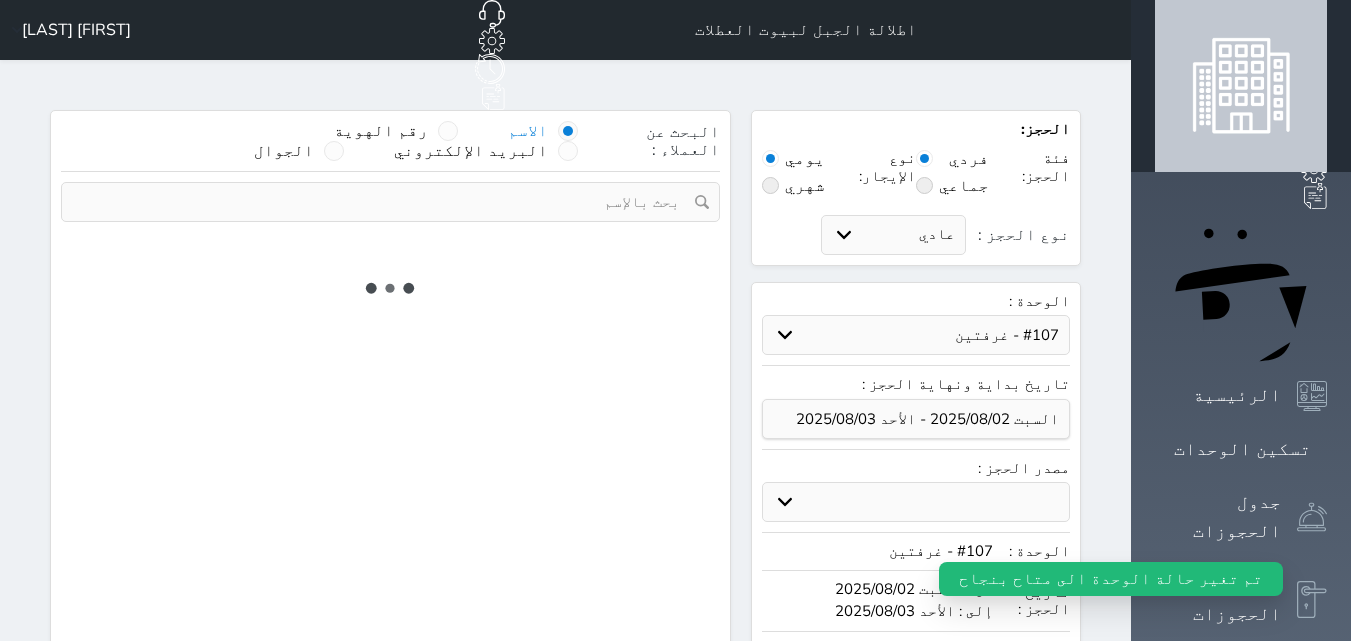 select on "1" 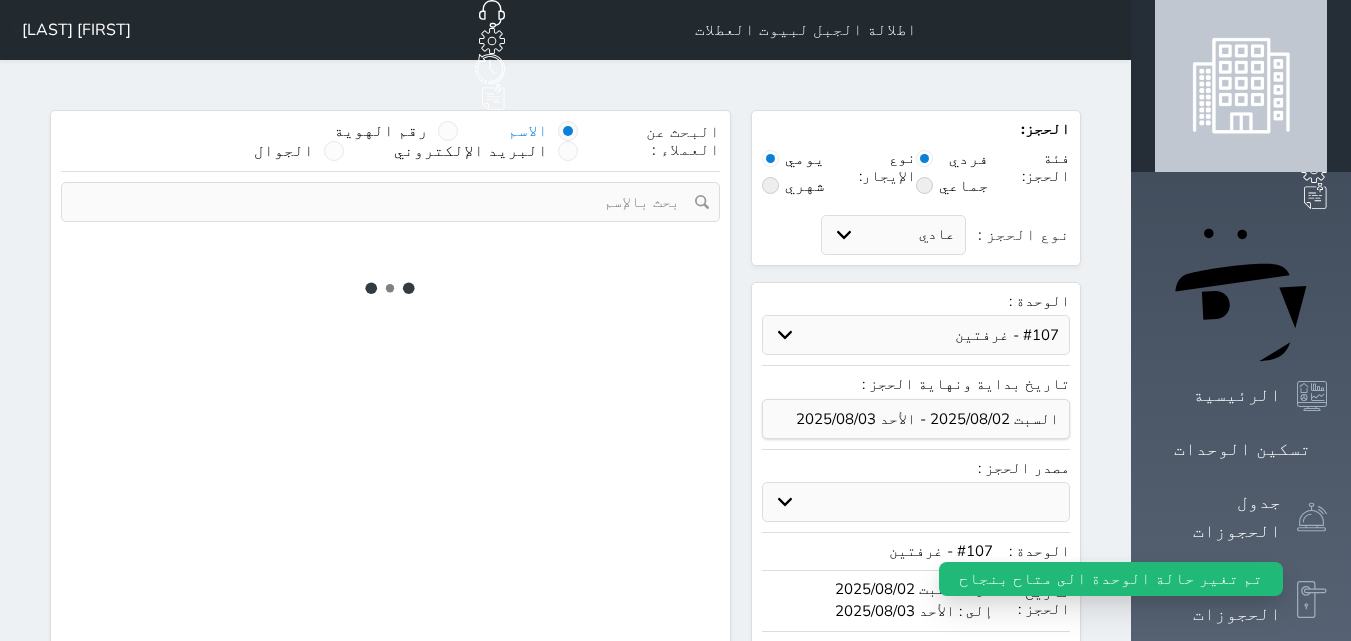 select 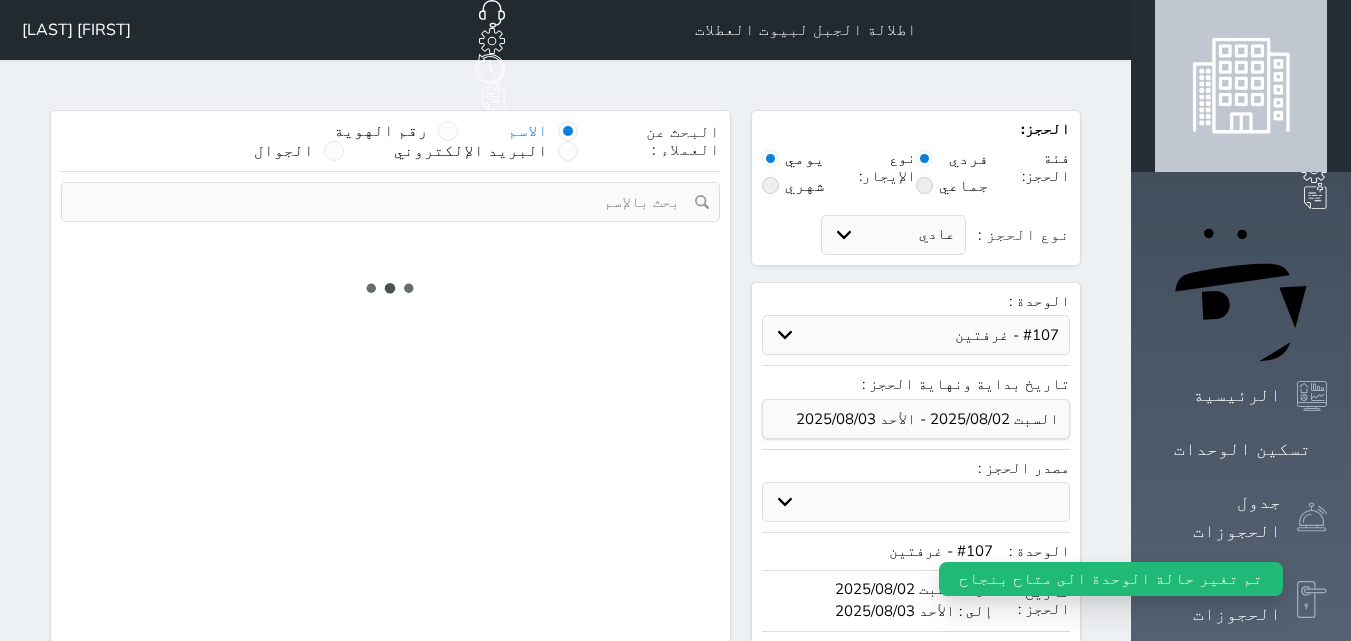 select on "7" 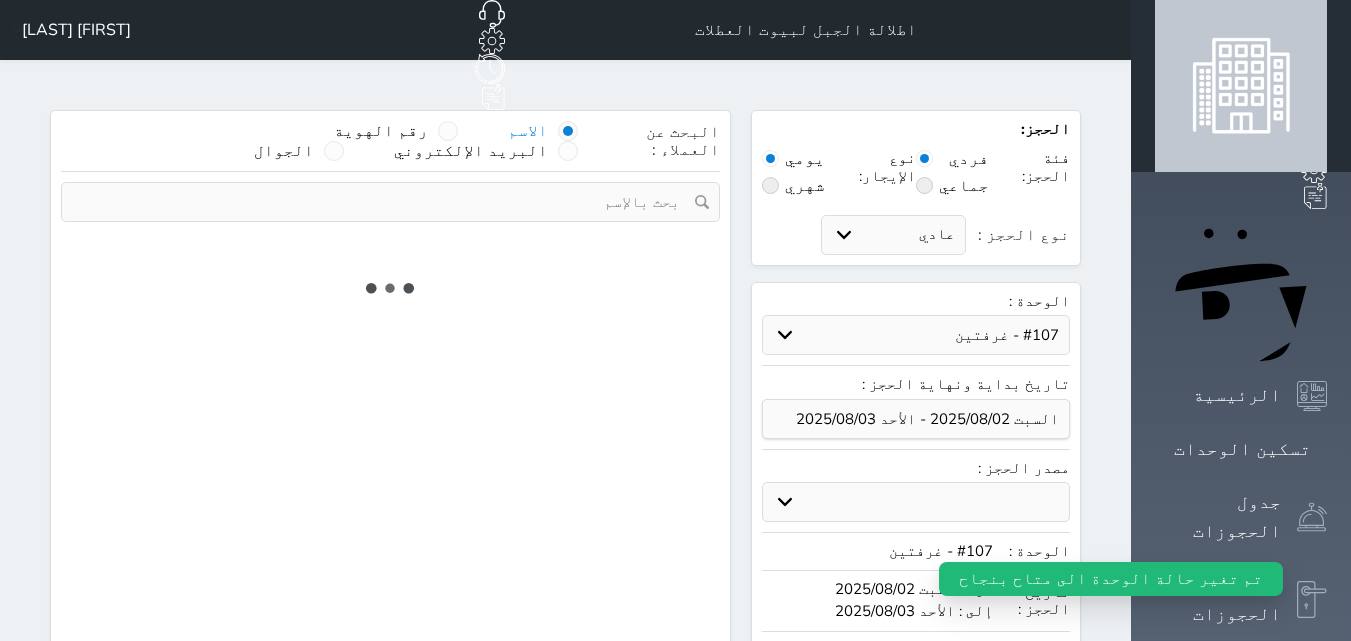 select 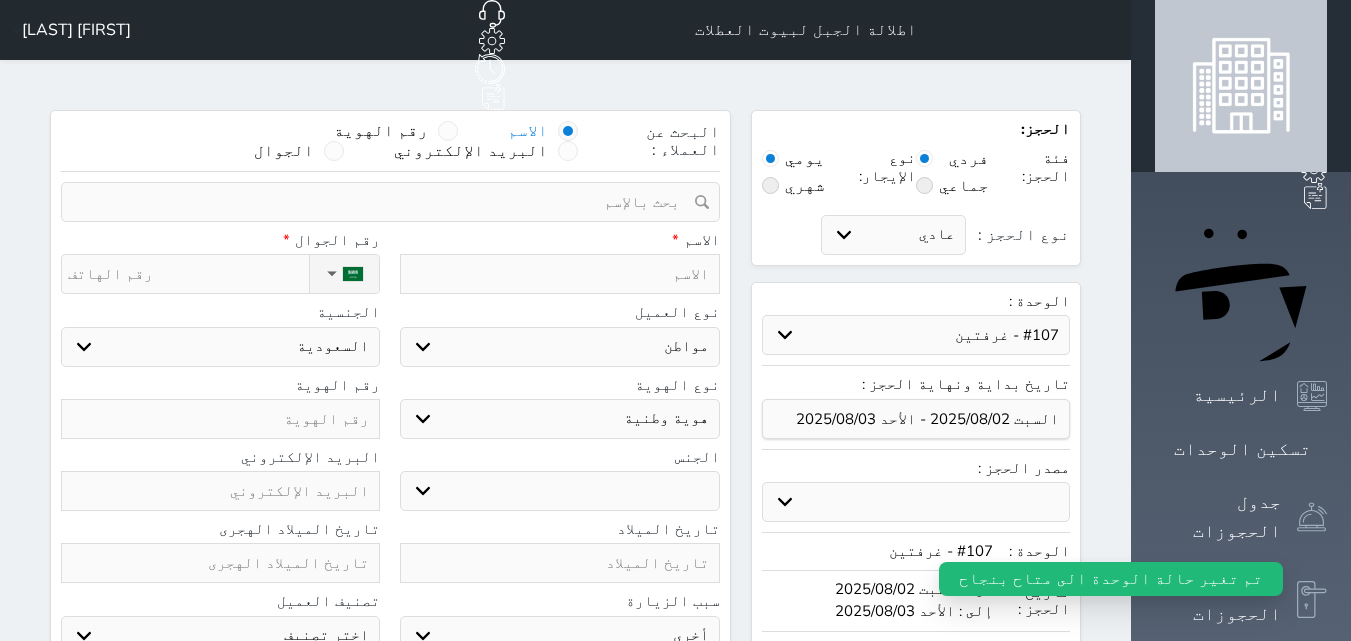select 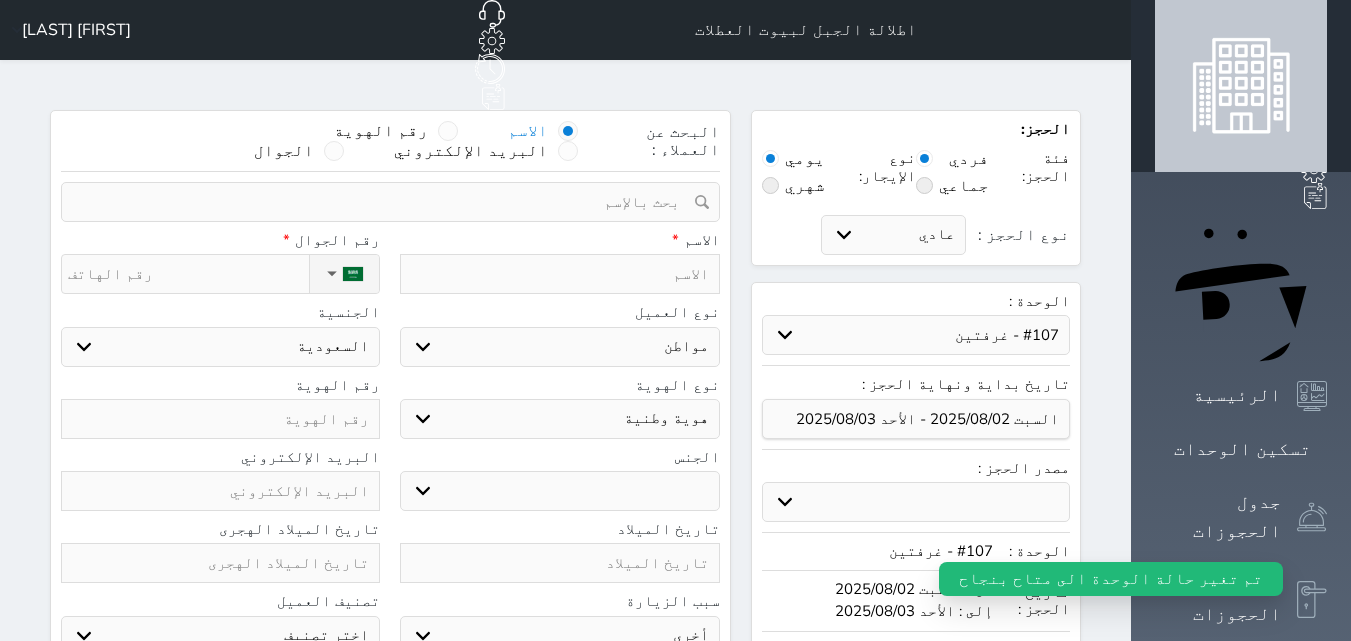 click at bounding box center [559, 274] 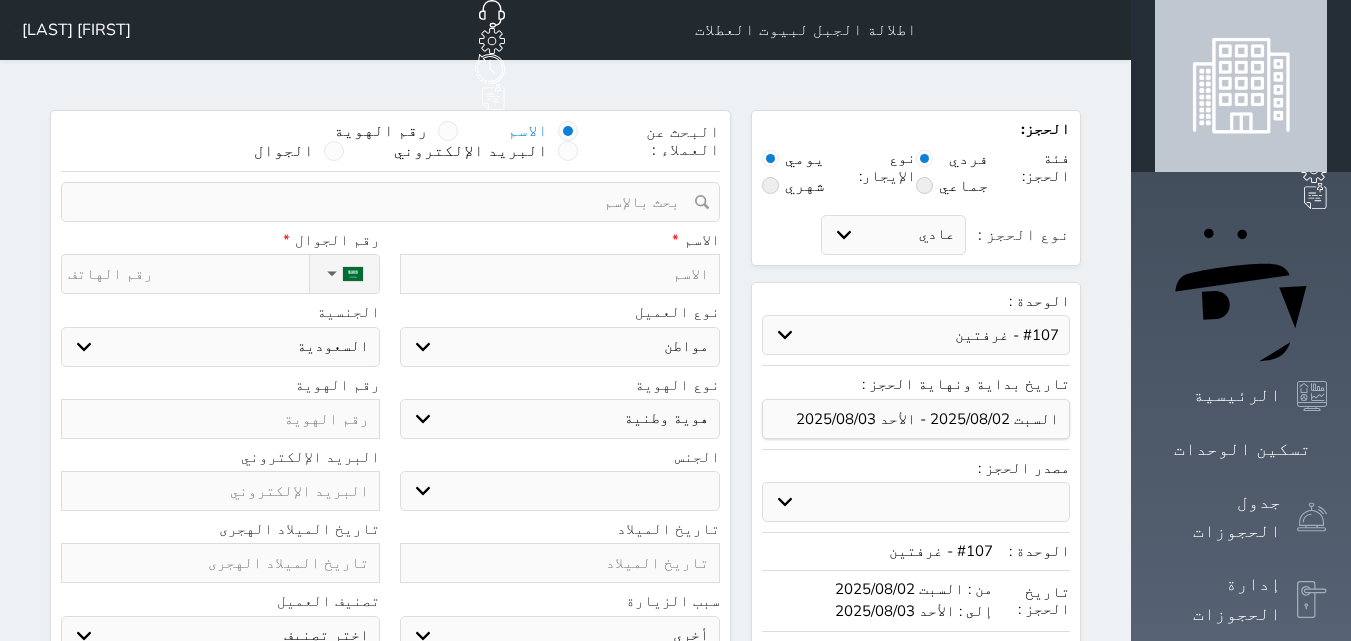 type on "خ" 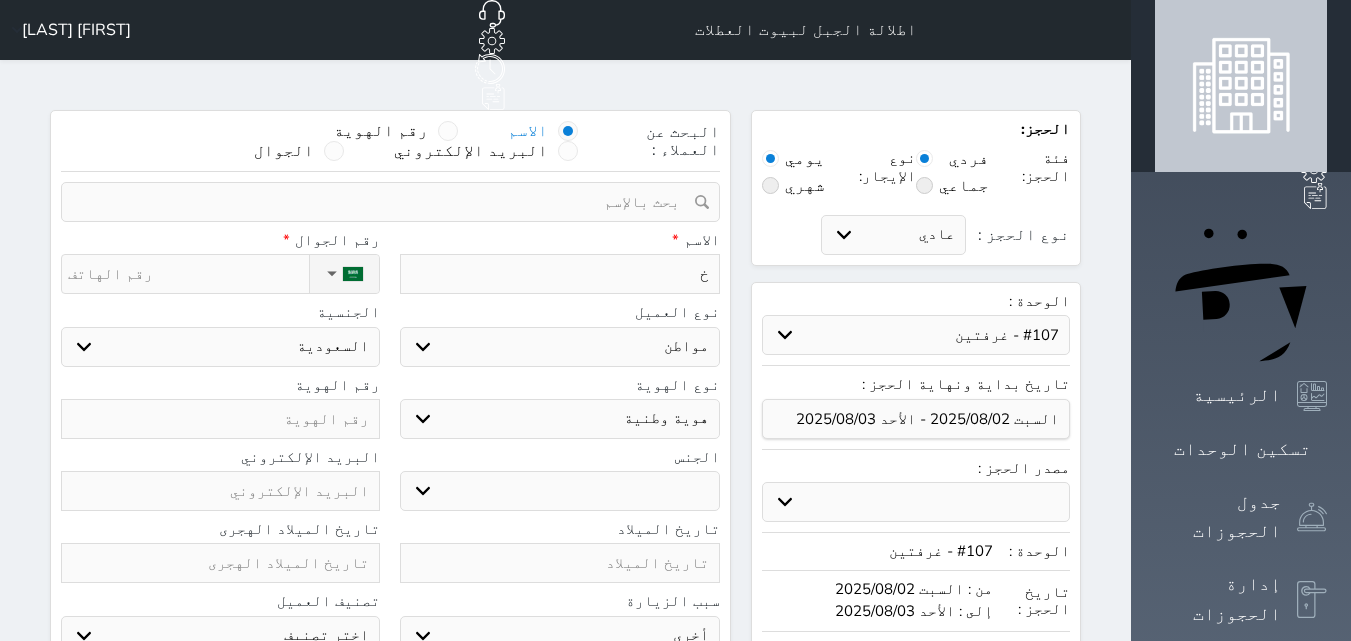type on "خا" 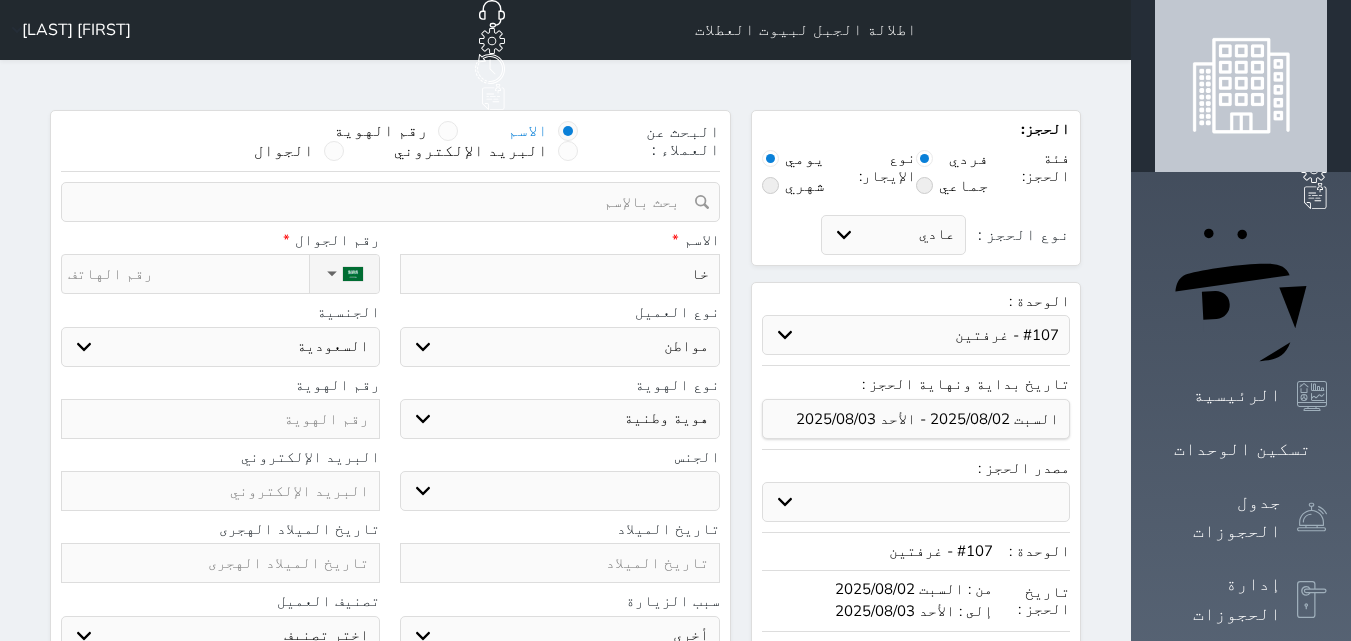 type on "خال" 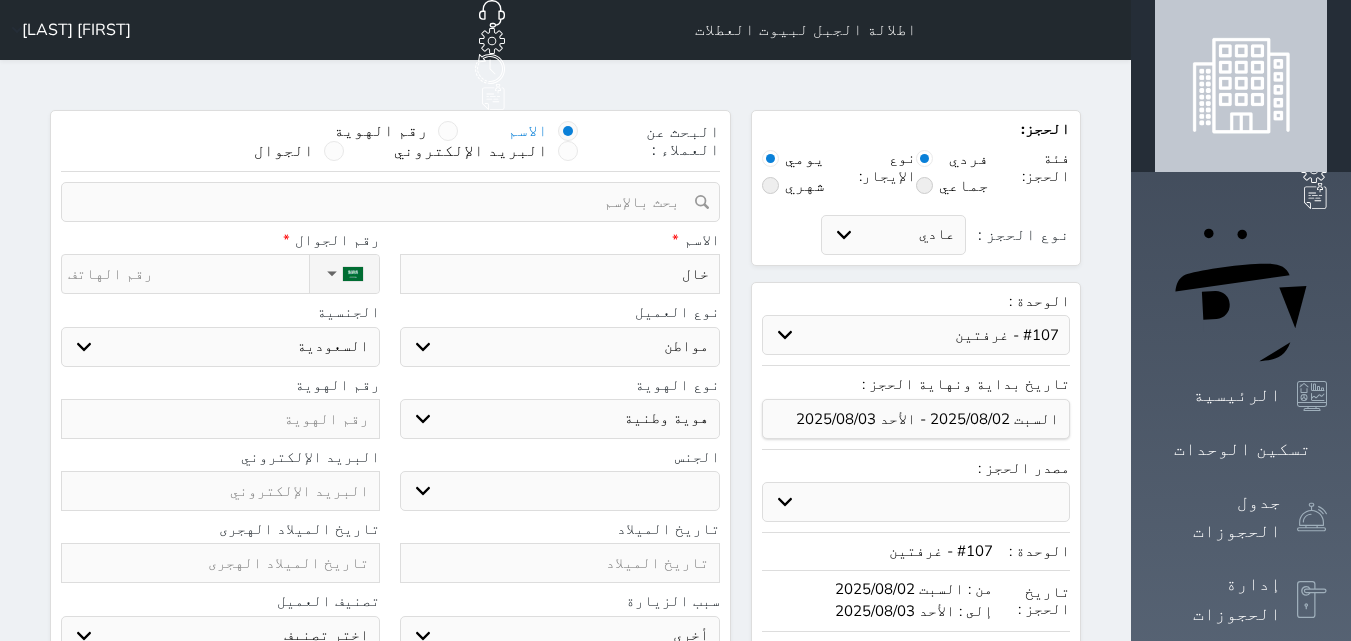 type on "خالد" 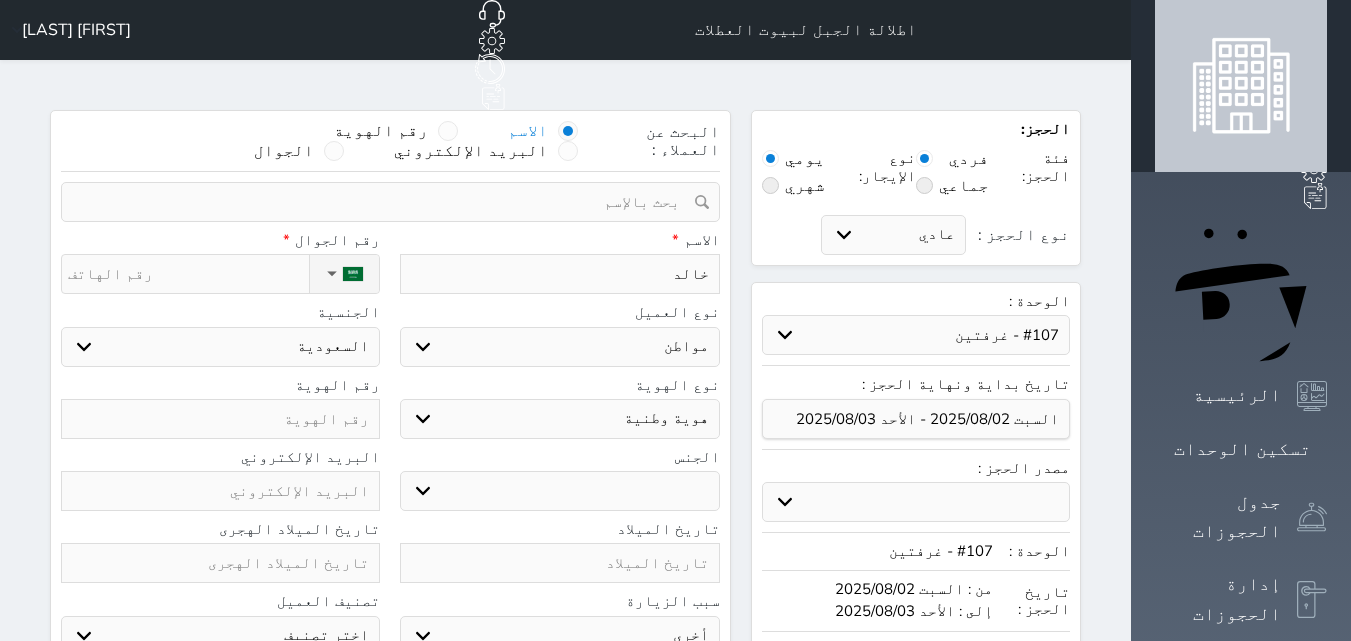 type on "خالد" 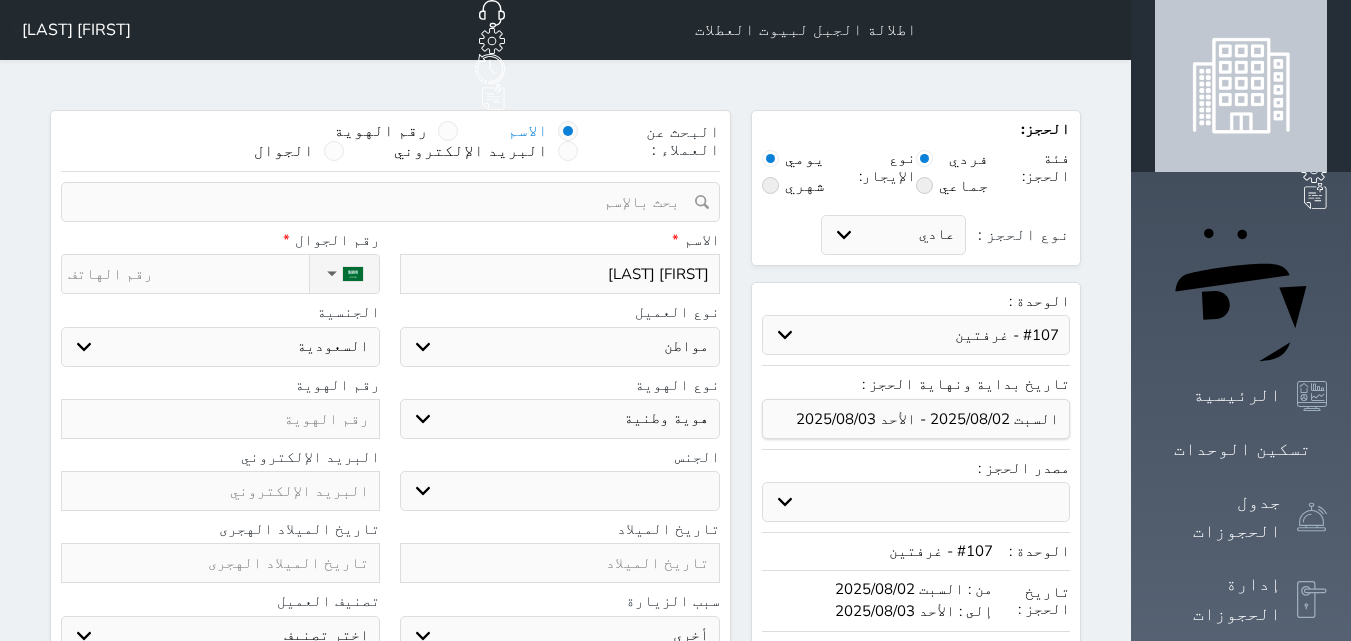 type on "[FIRST] [LAST]" 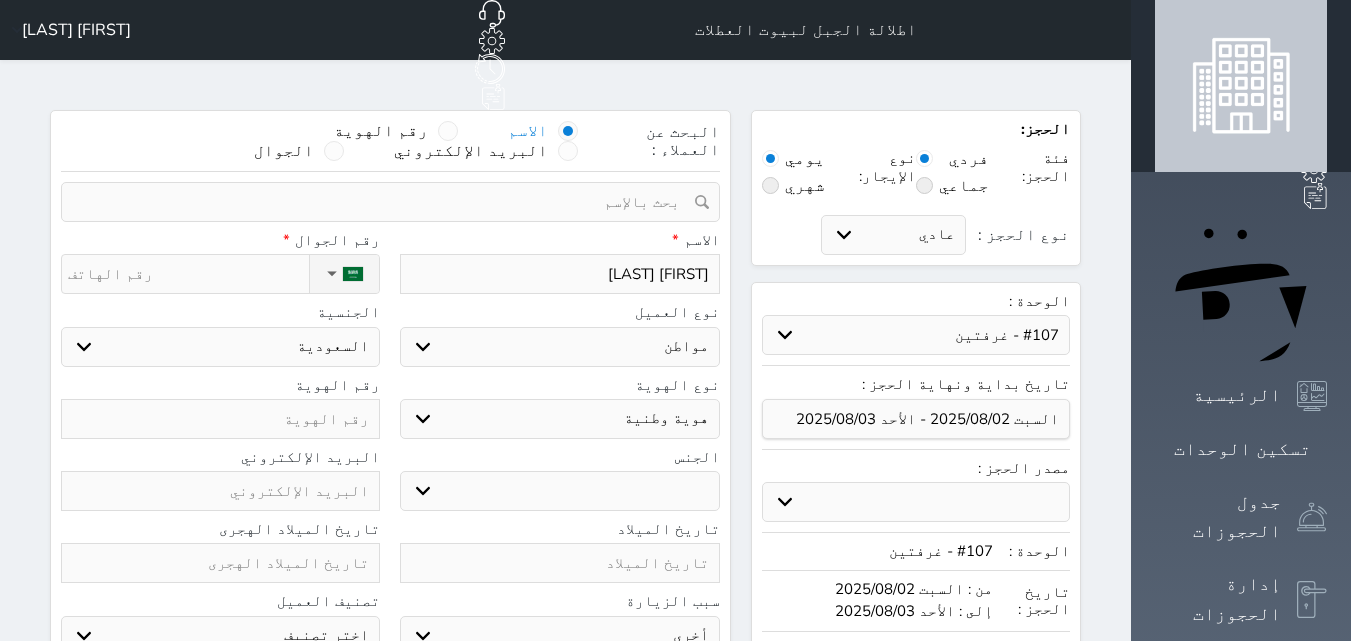 type on "[FIRST] [LAST]" 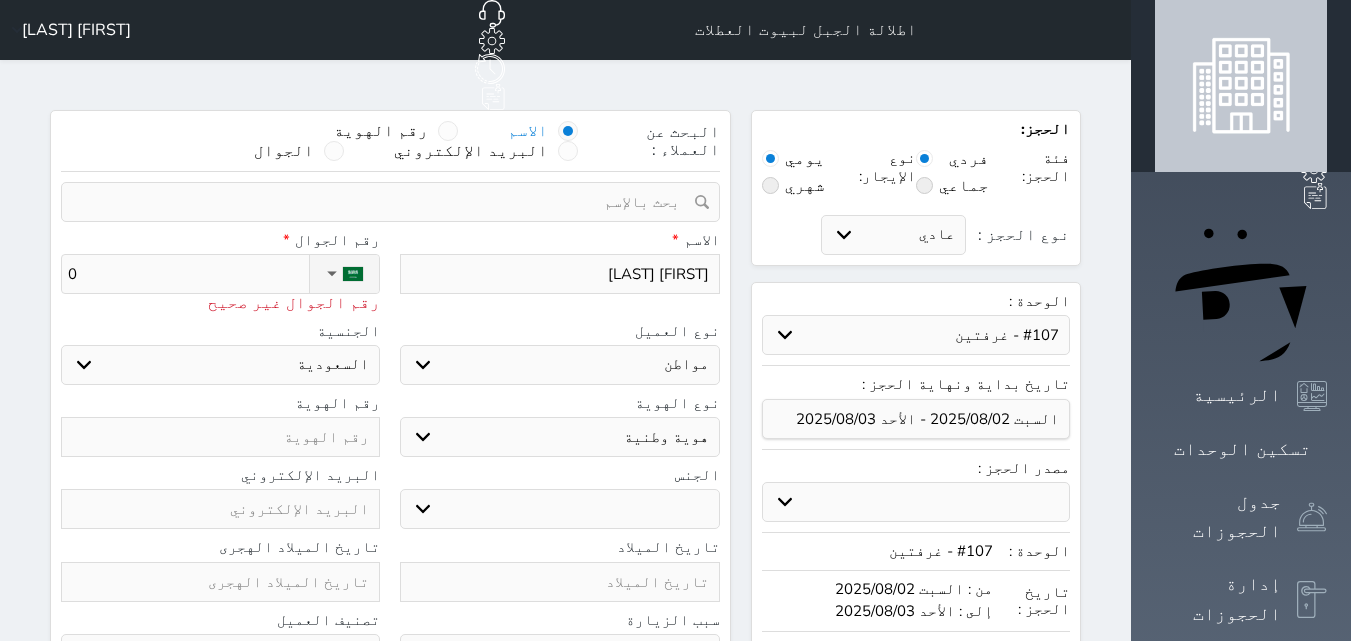 type on "05" 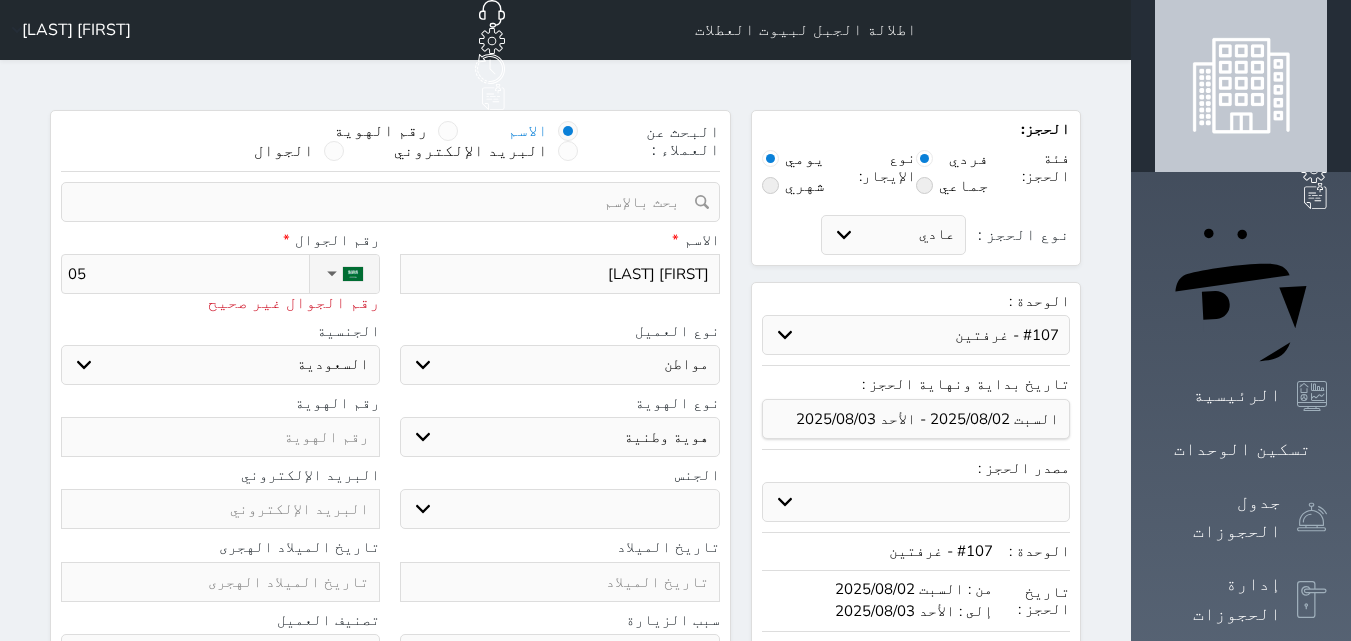 select 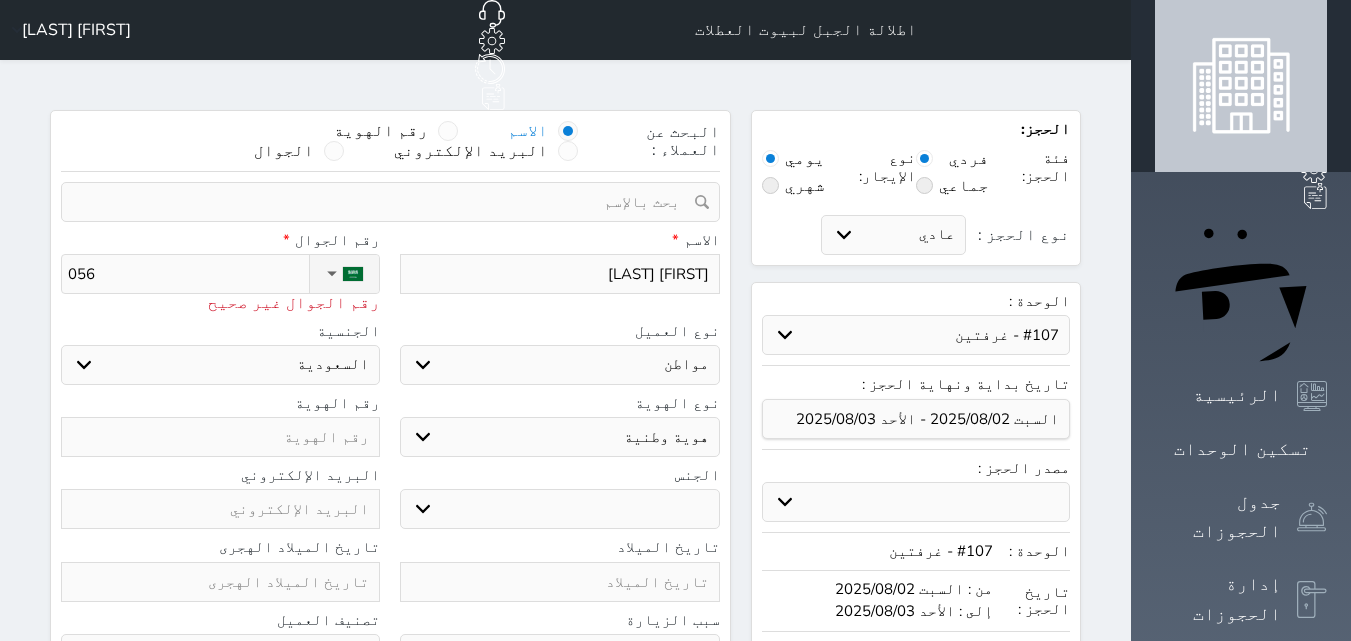 type on "0563" 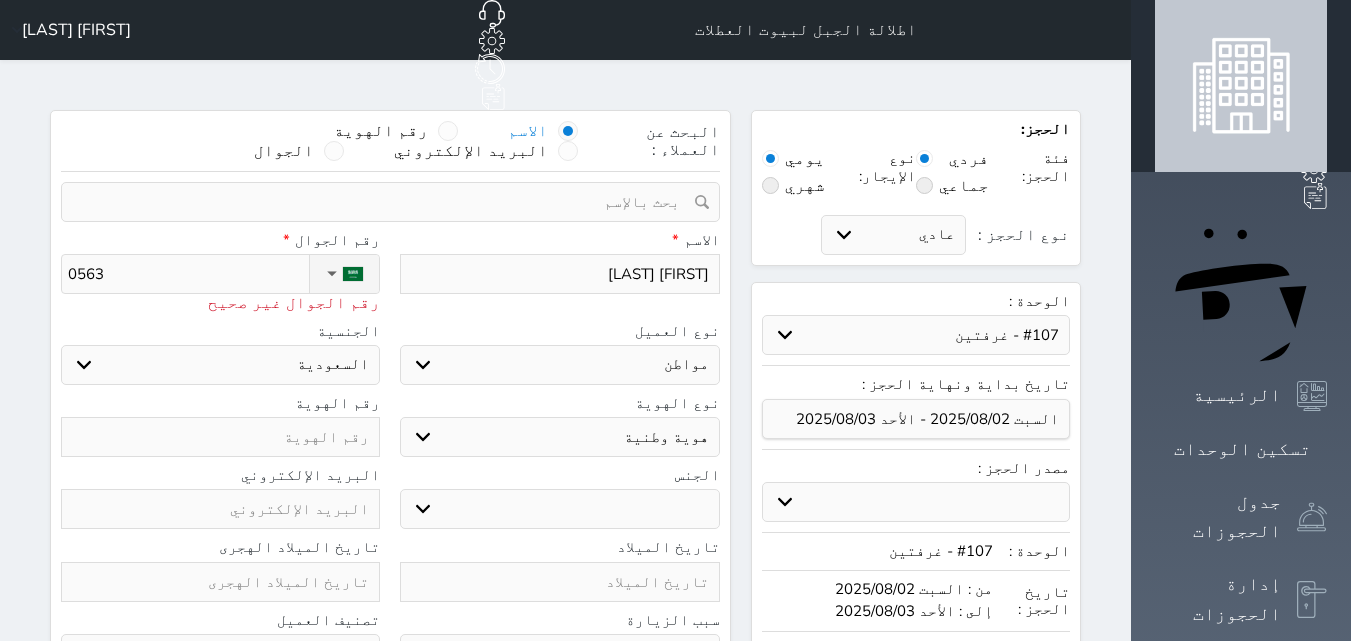 type on "[PHONE]" 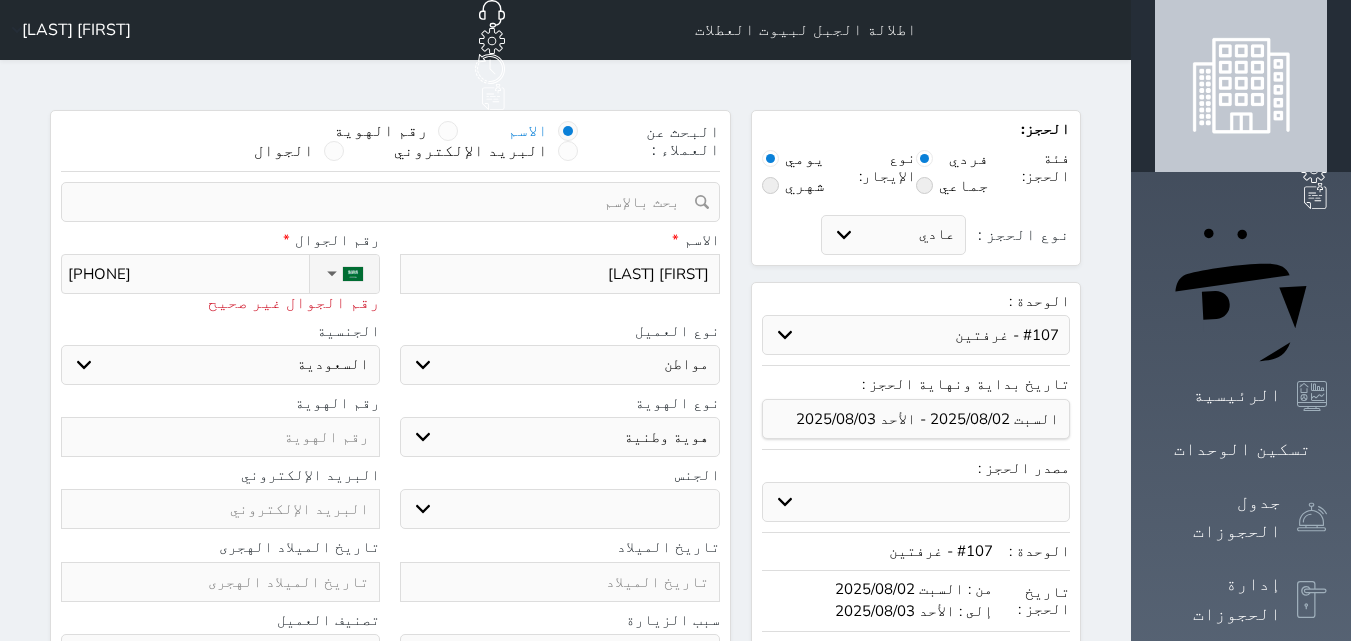 type on "[PHONE]" 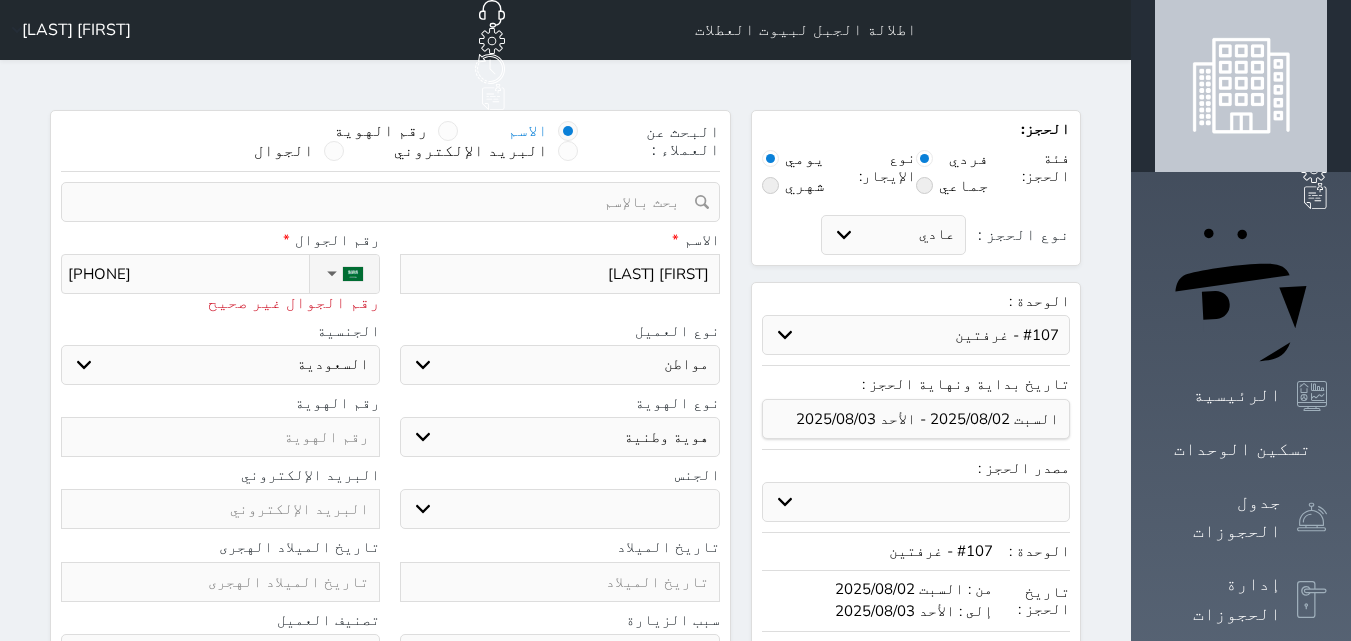 type on "[PHONE]" 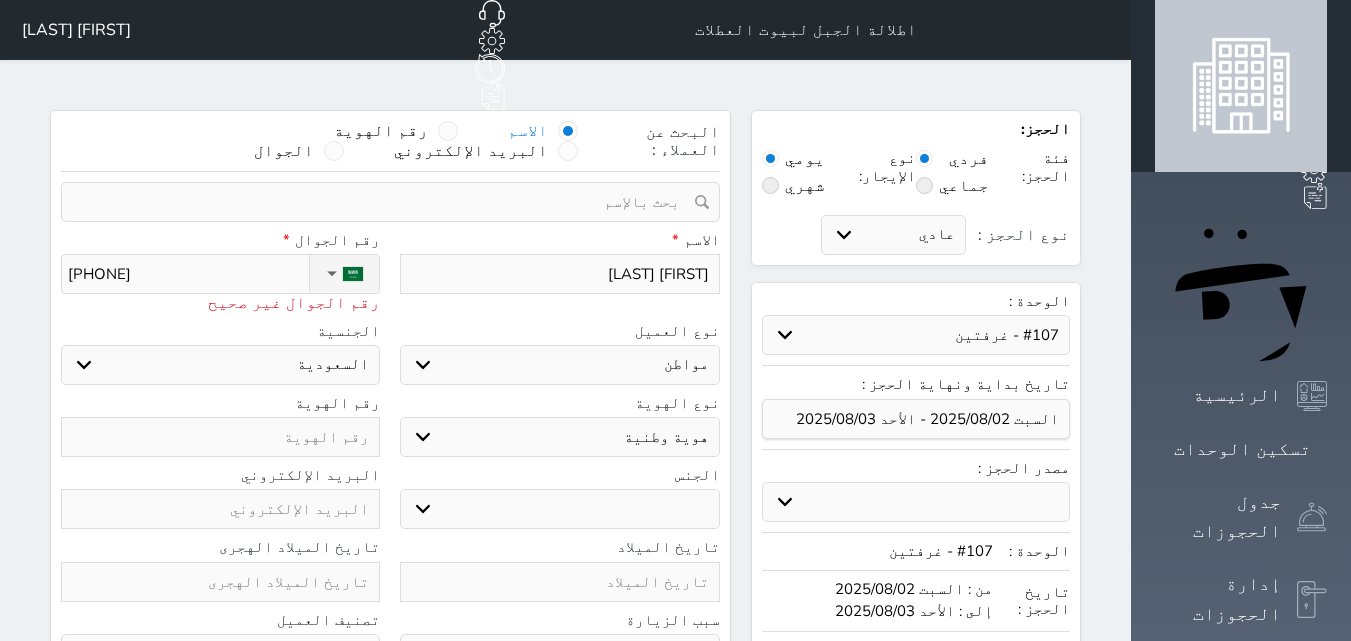 type on "[PHONE]" 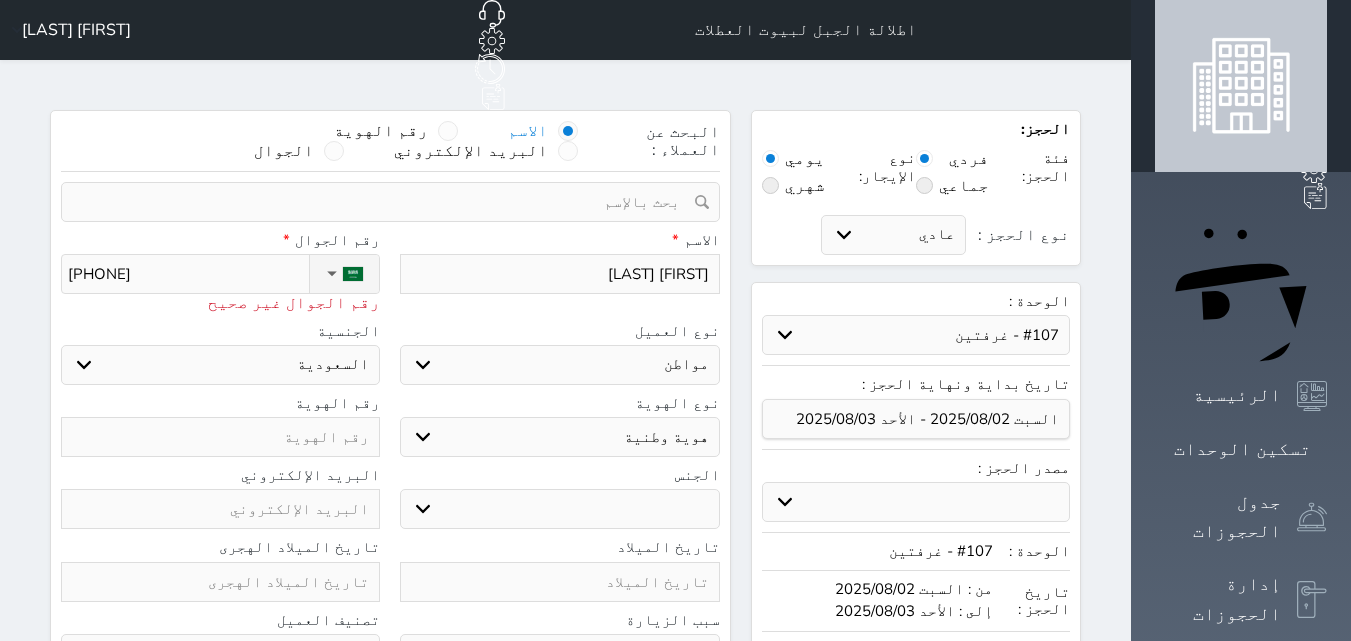 type on "[PHONE]" 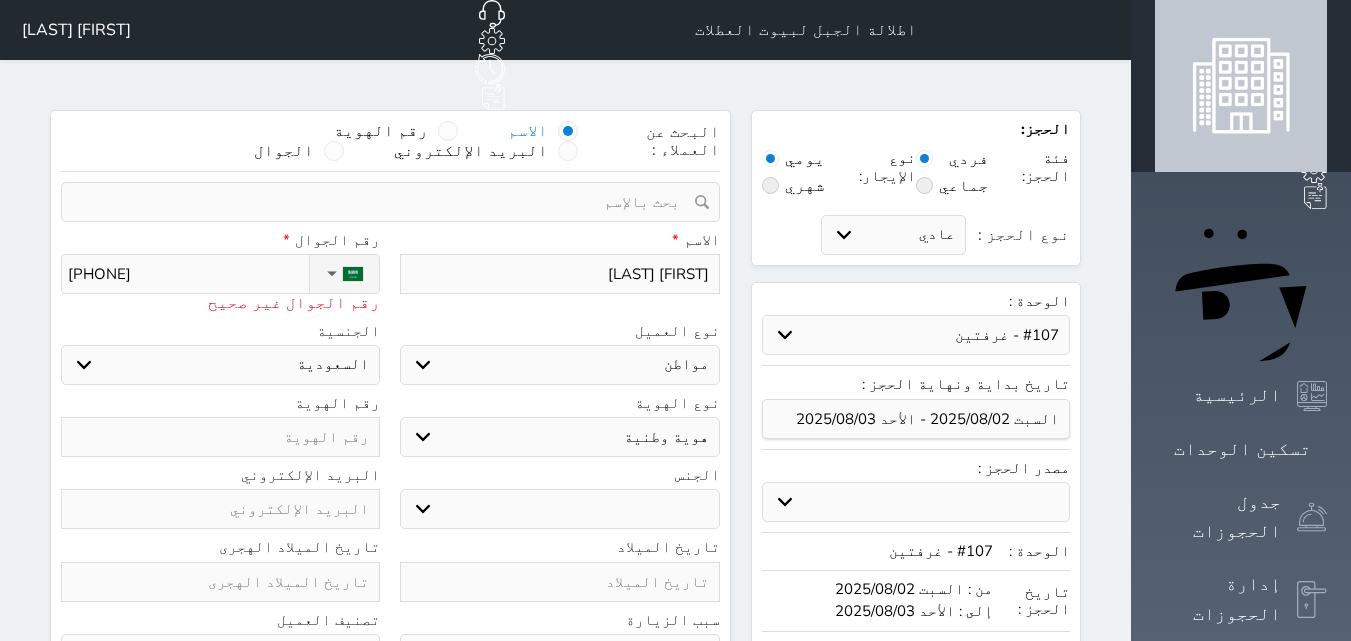 type on "[PHONE]" 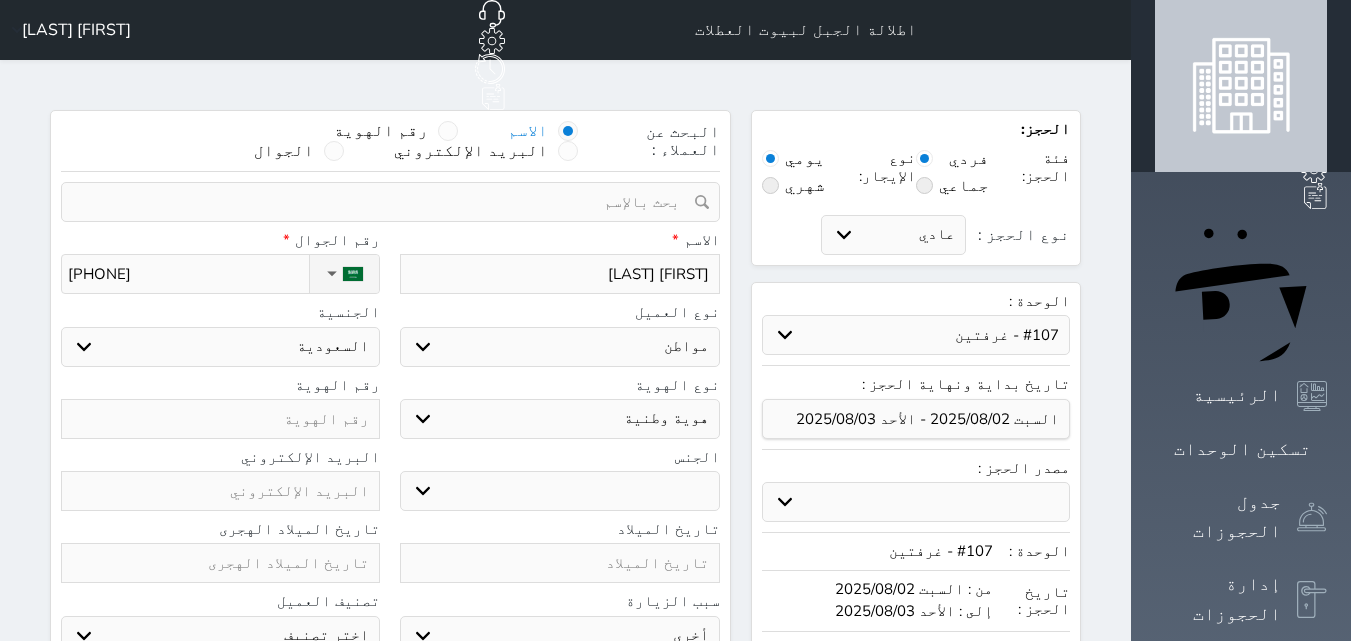 type on "[PHONE]" 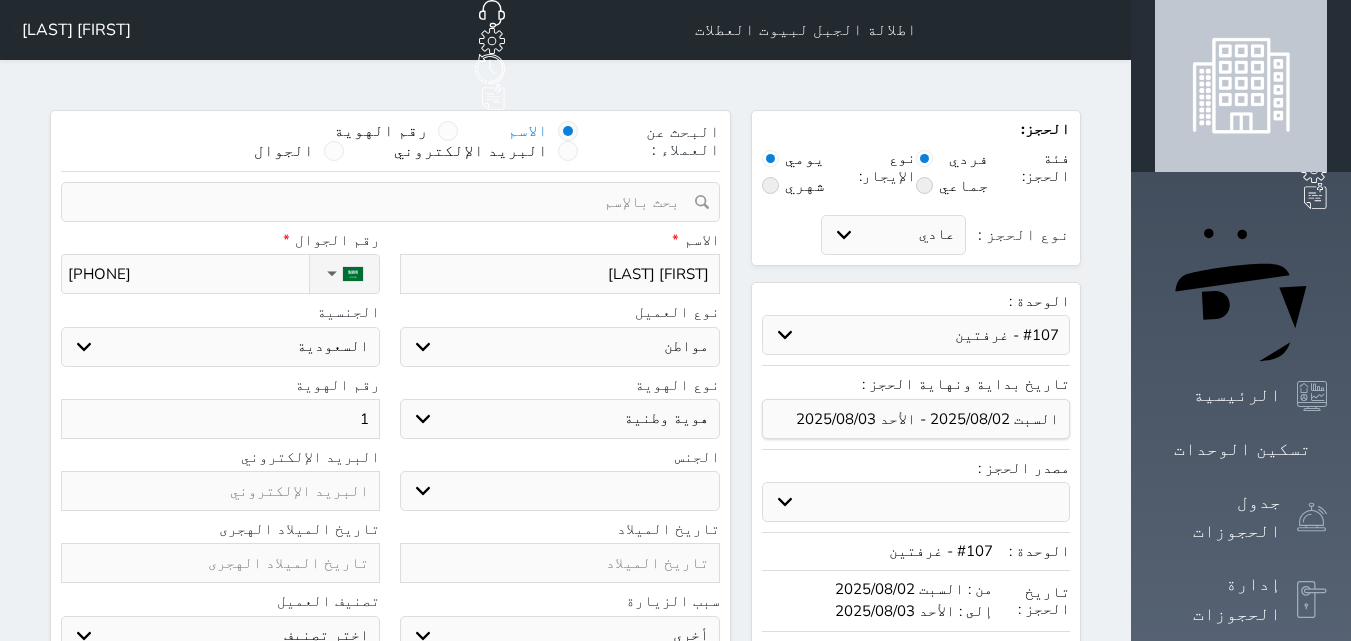 type on "10" 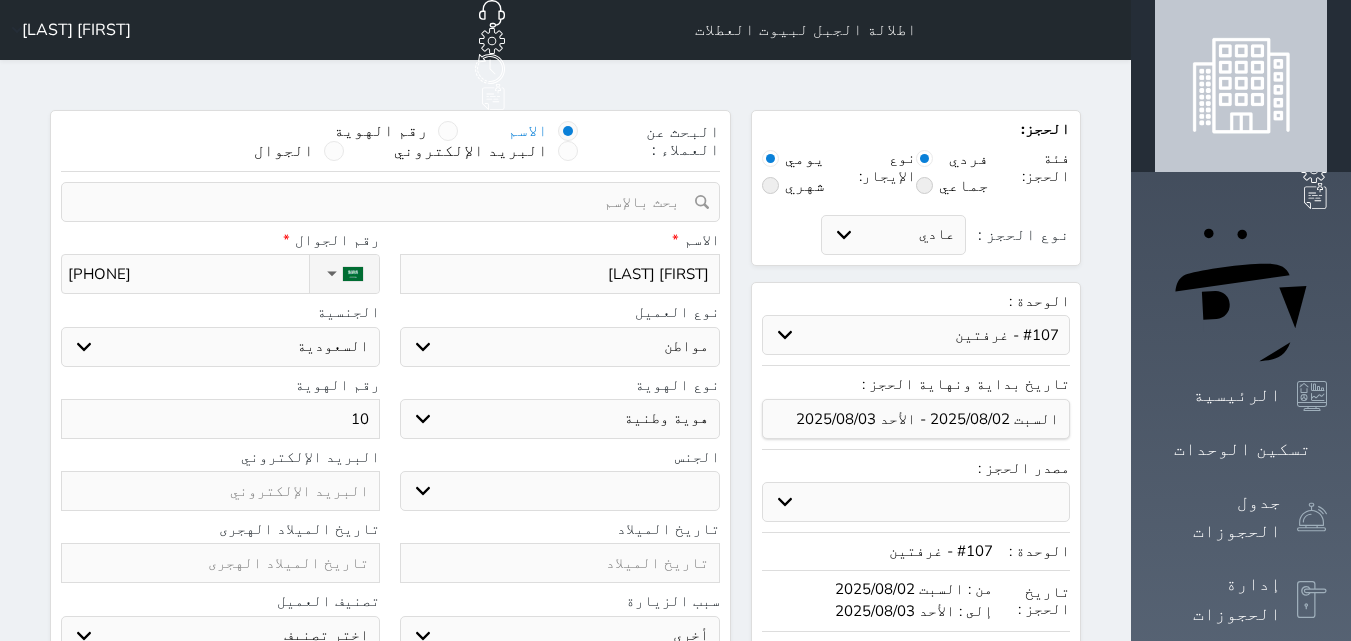 type on "107" 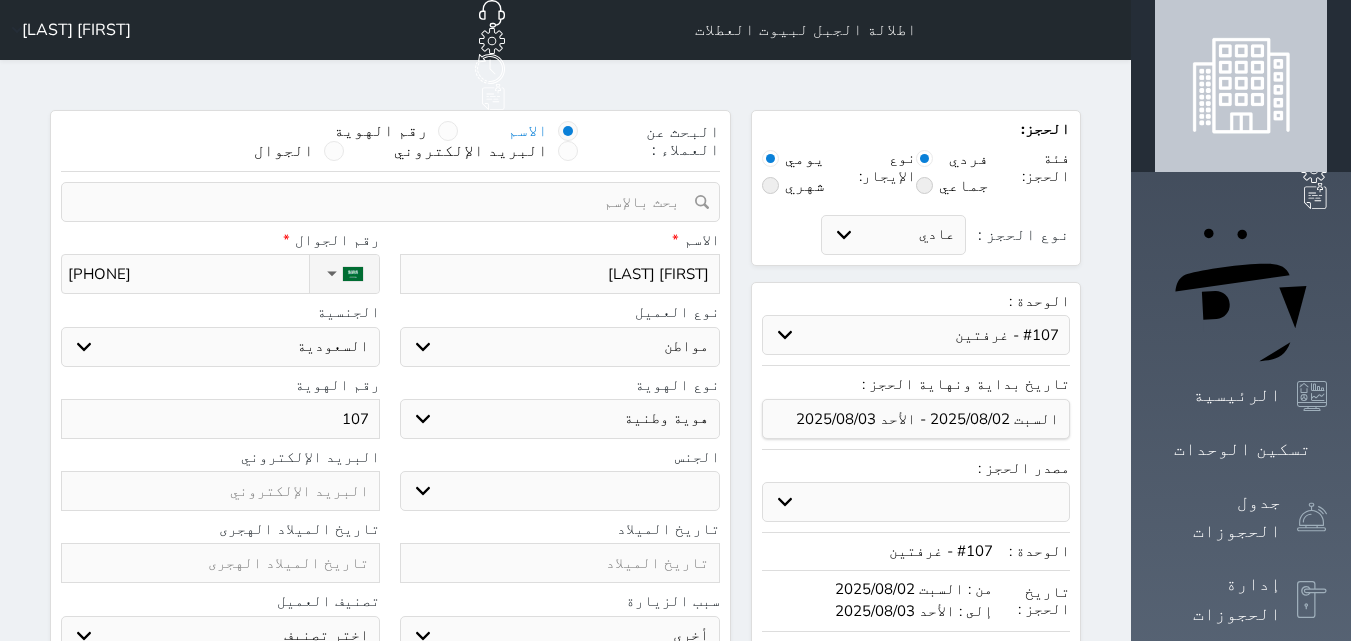 type on "1072" 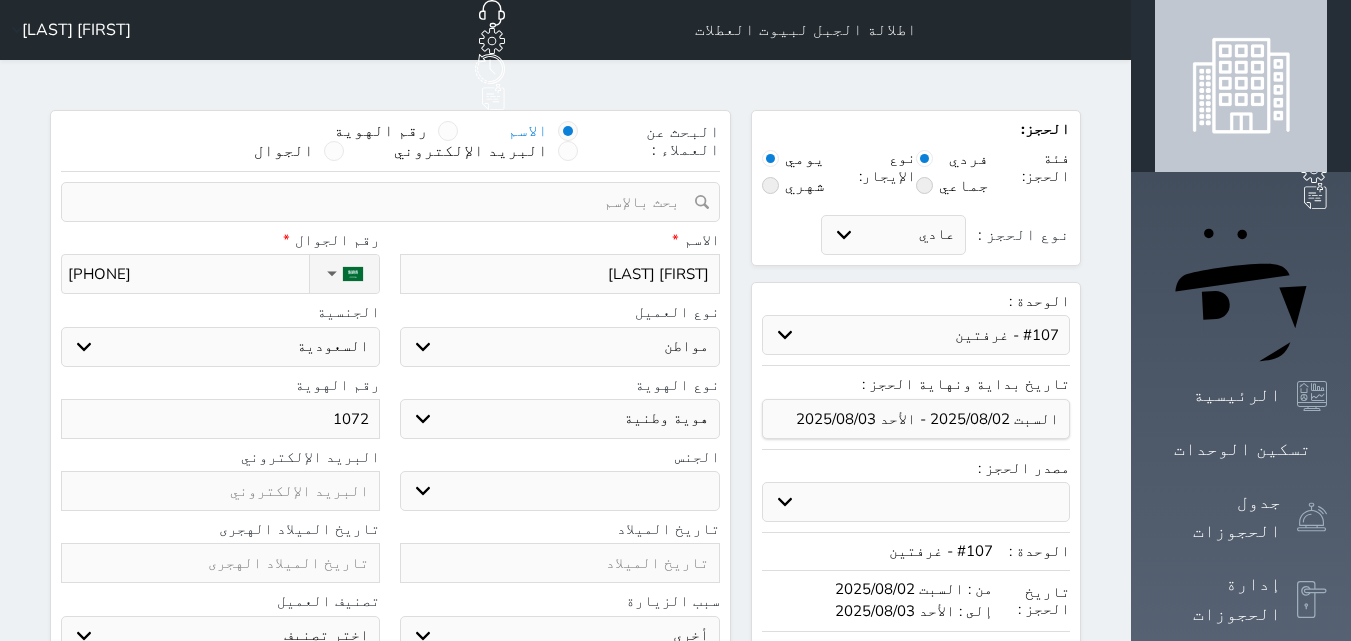 type on "10723" 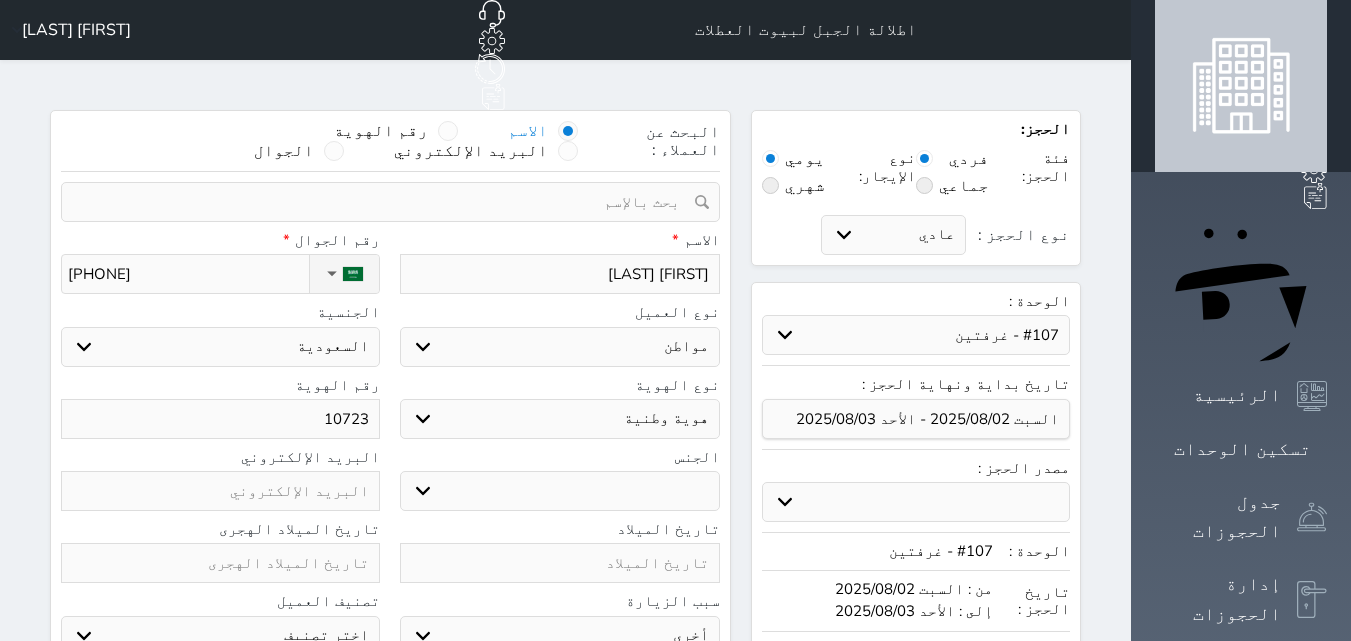 type on "107235" 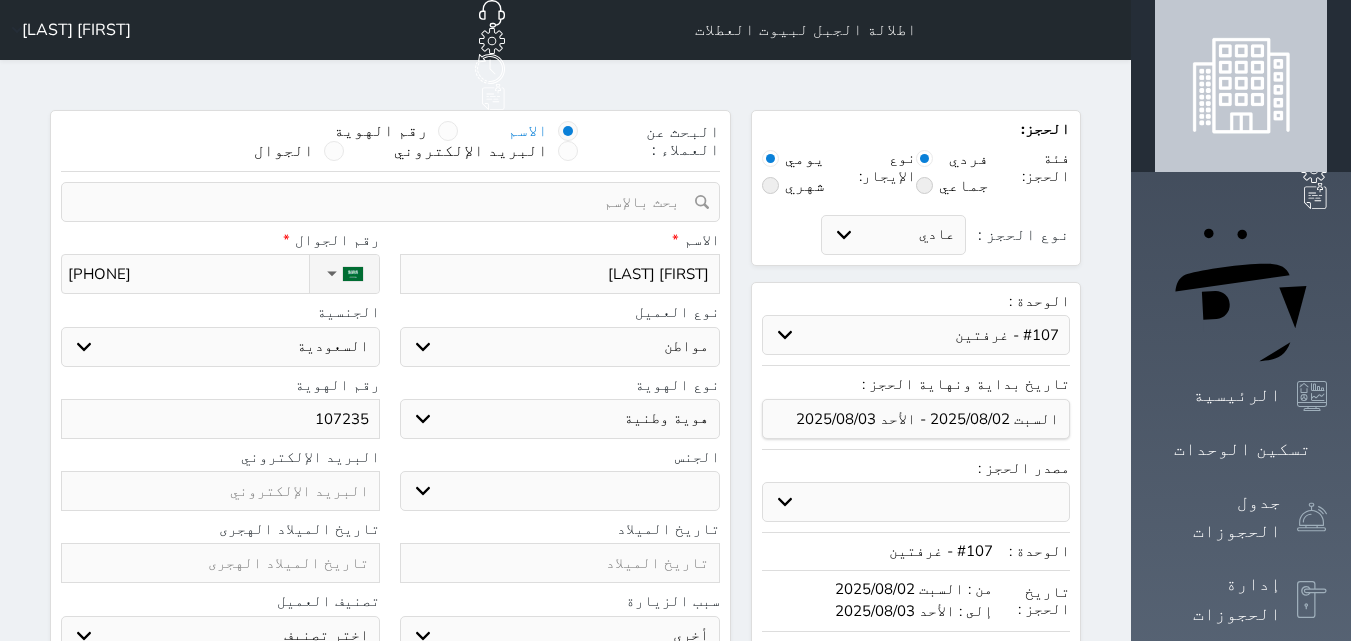 type on "1072358" 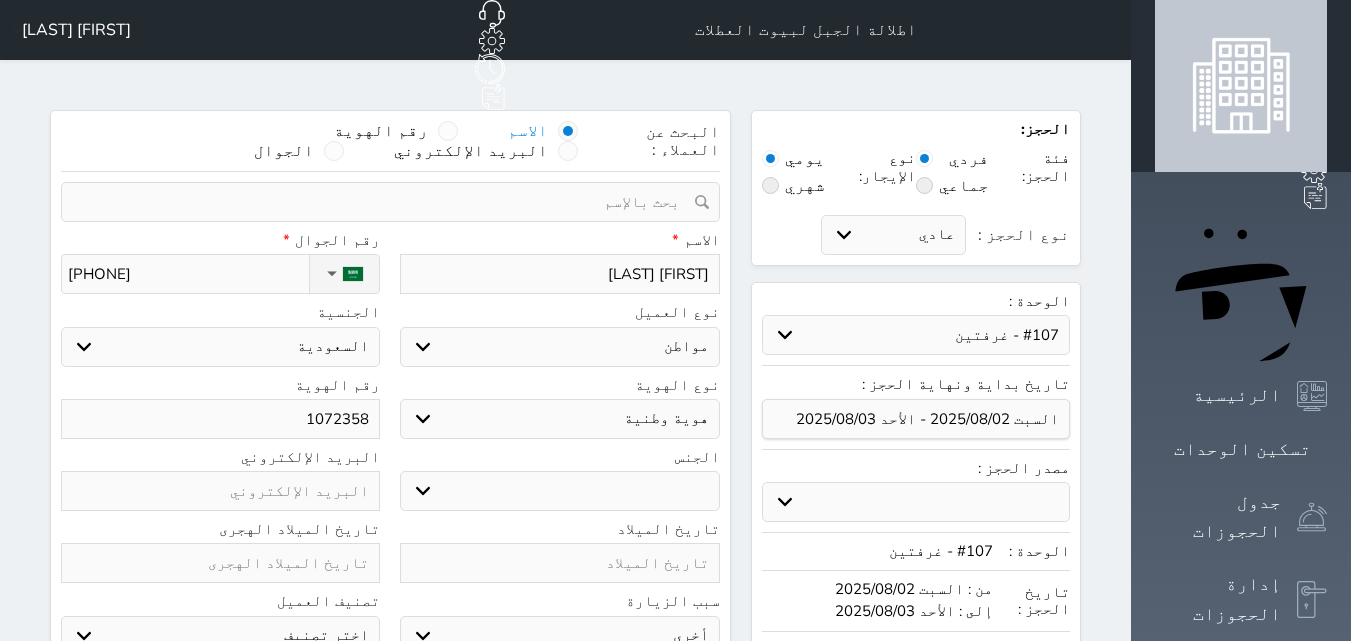 type on "[NUMBER]" 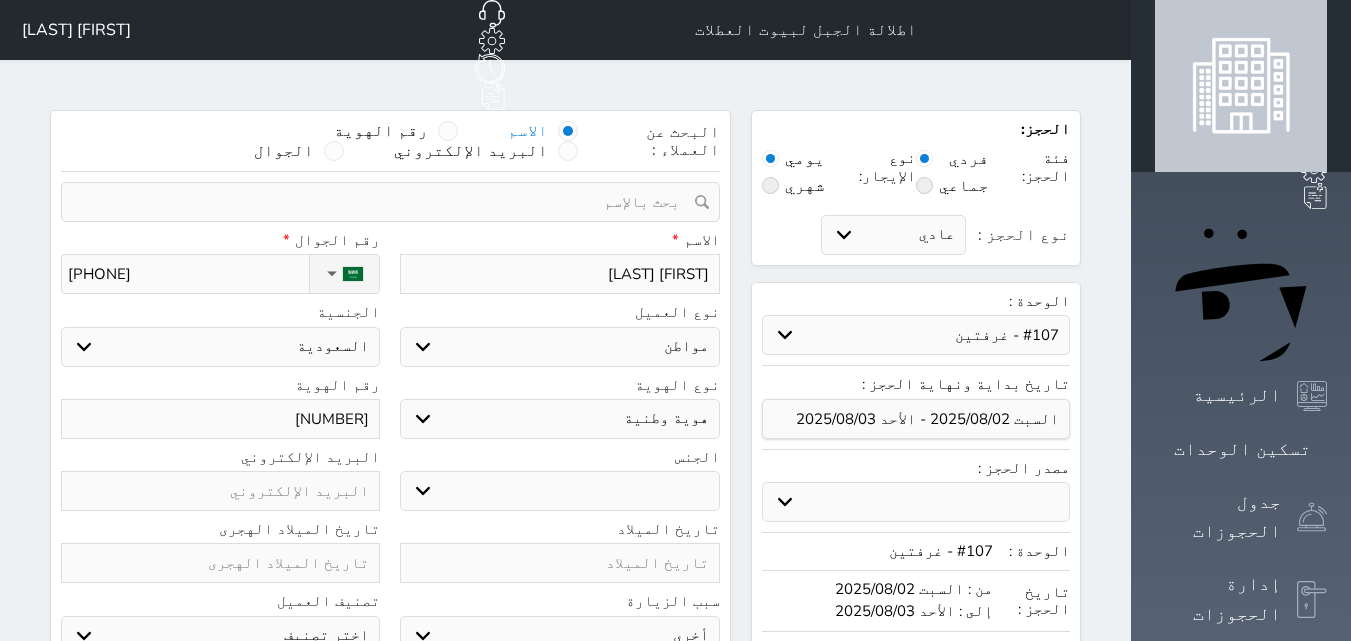 type on "[NUMBER]" 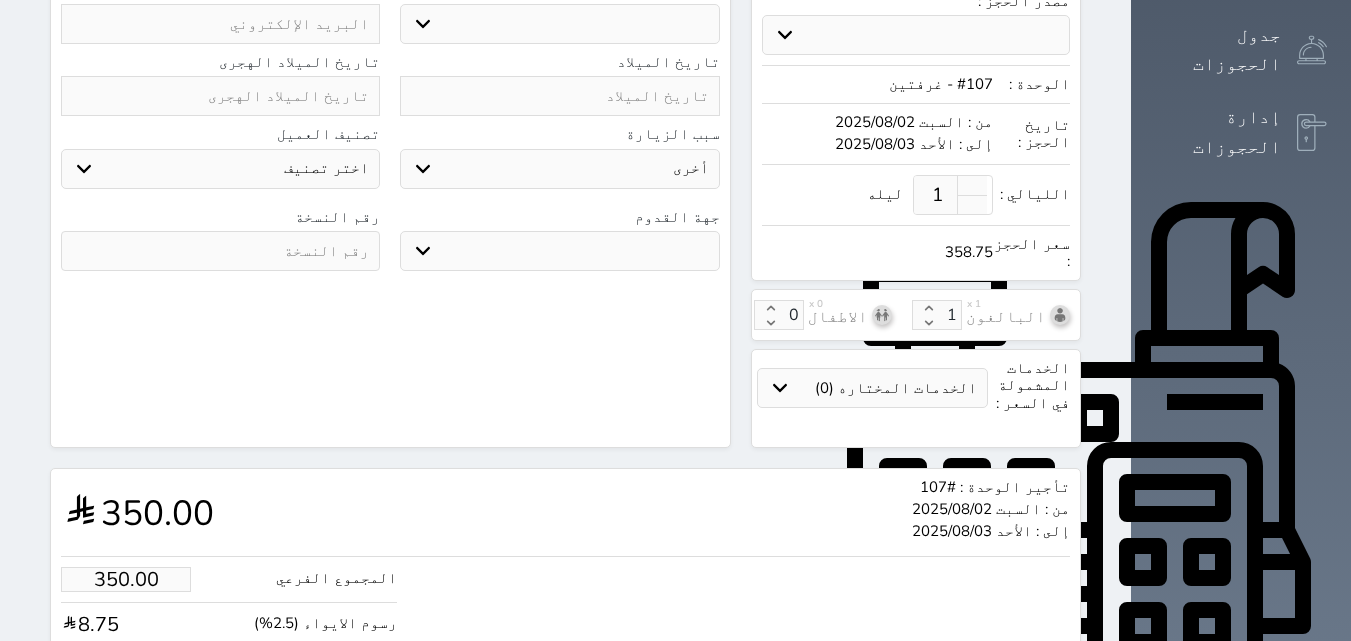 scroll, scrollTop: 545, scrollLeft: 0, axis: vertical 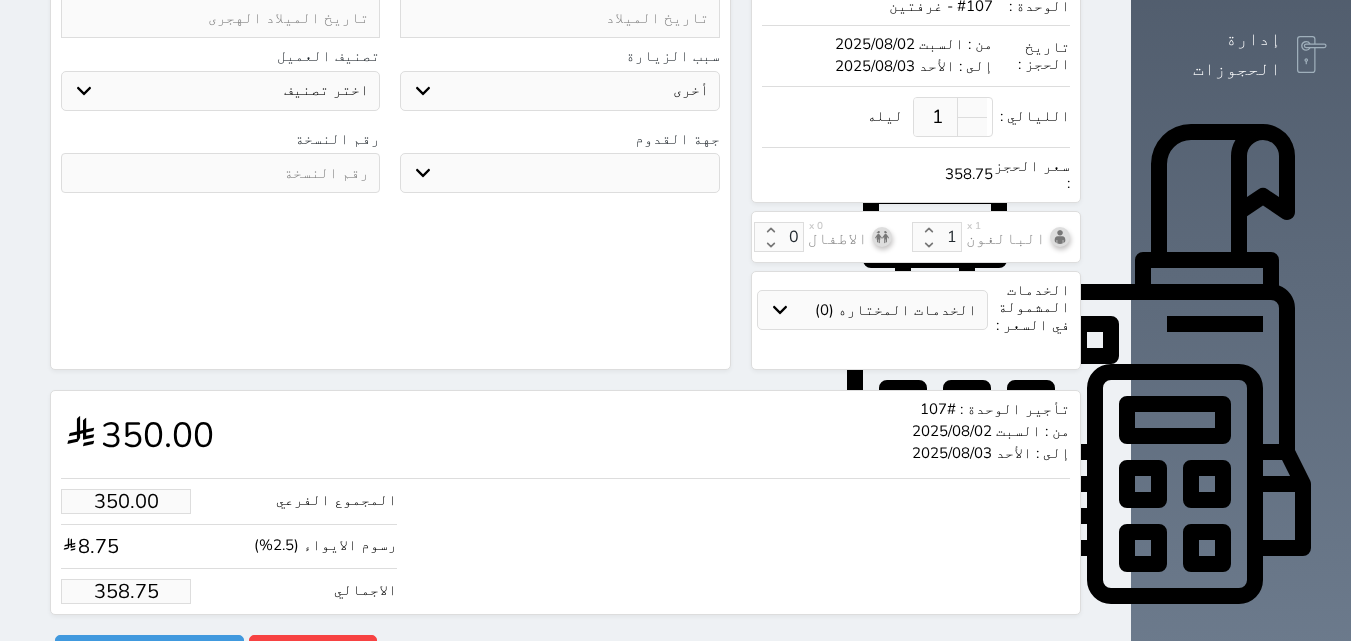 type on "[NUMBER]" 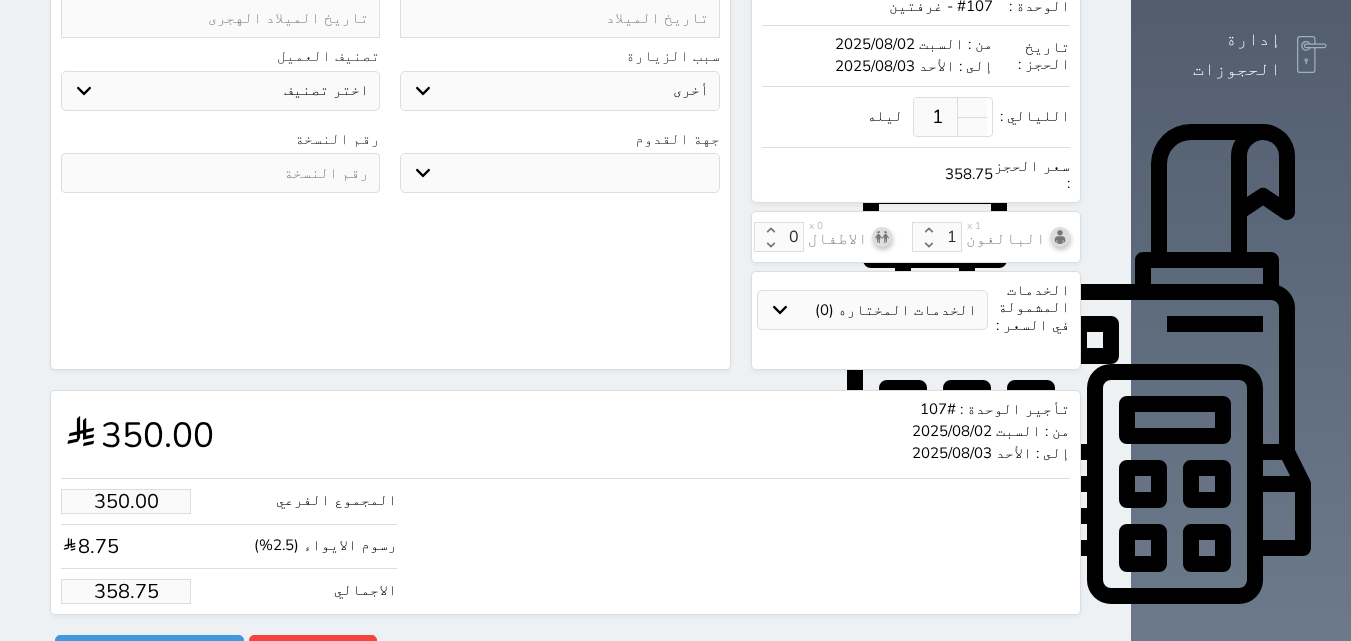 type on "1.00" 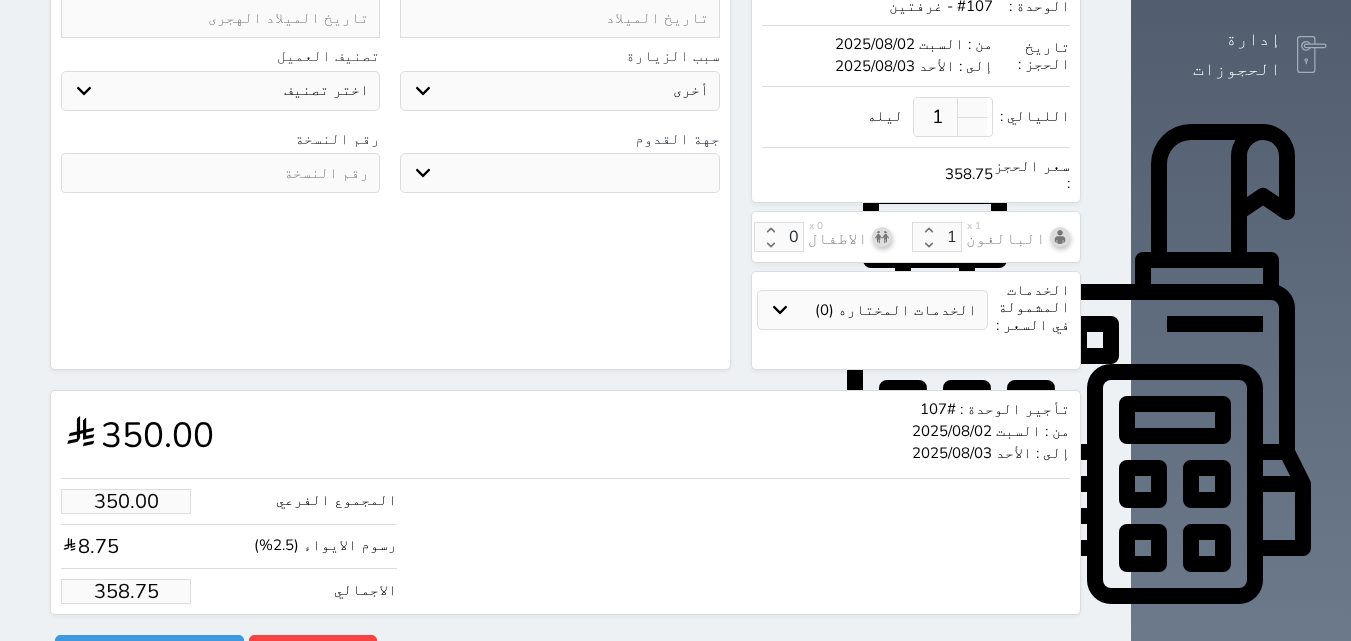 type on "1.025" 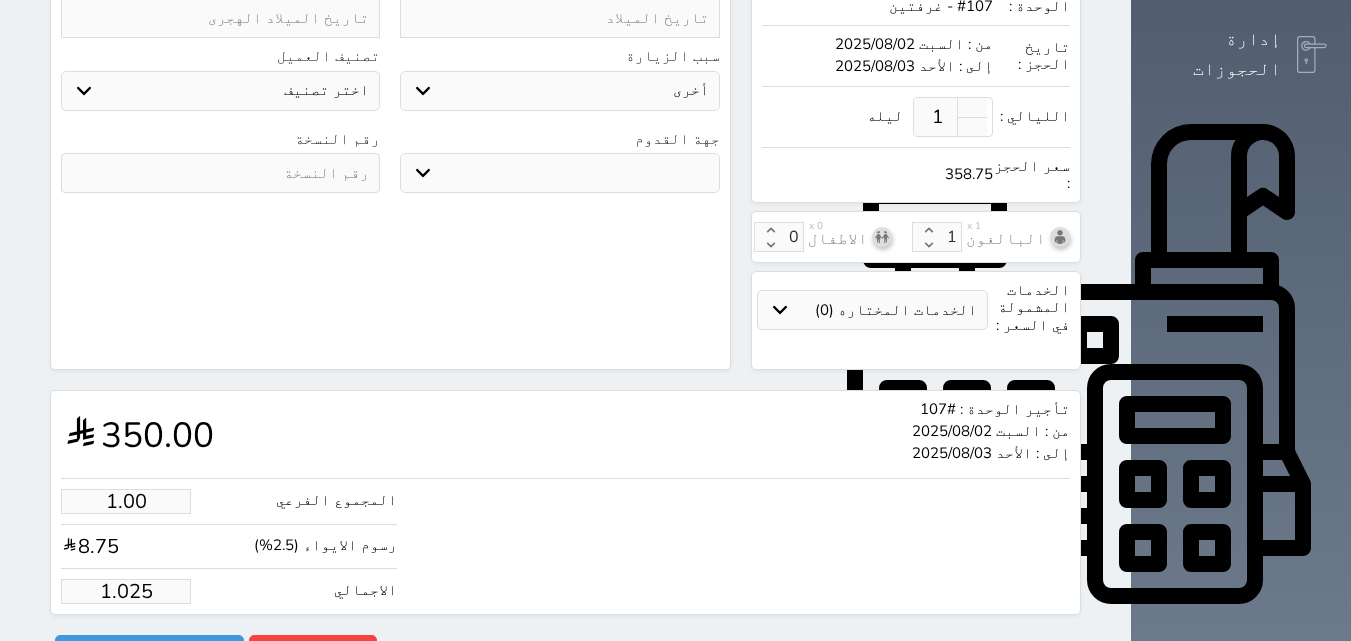 select 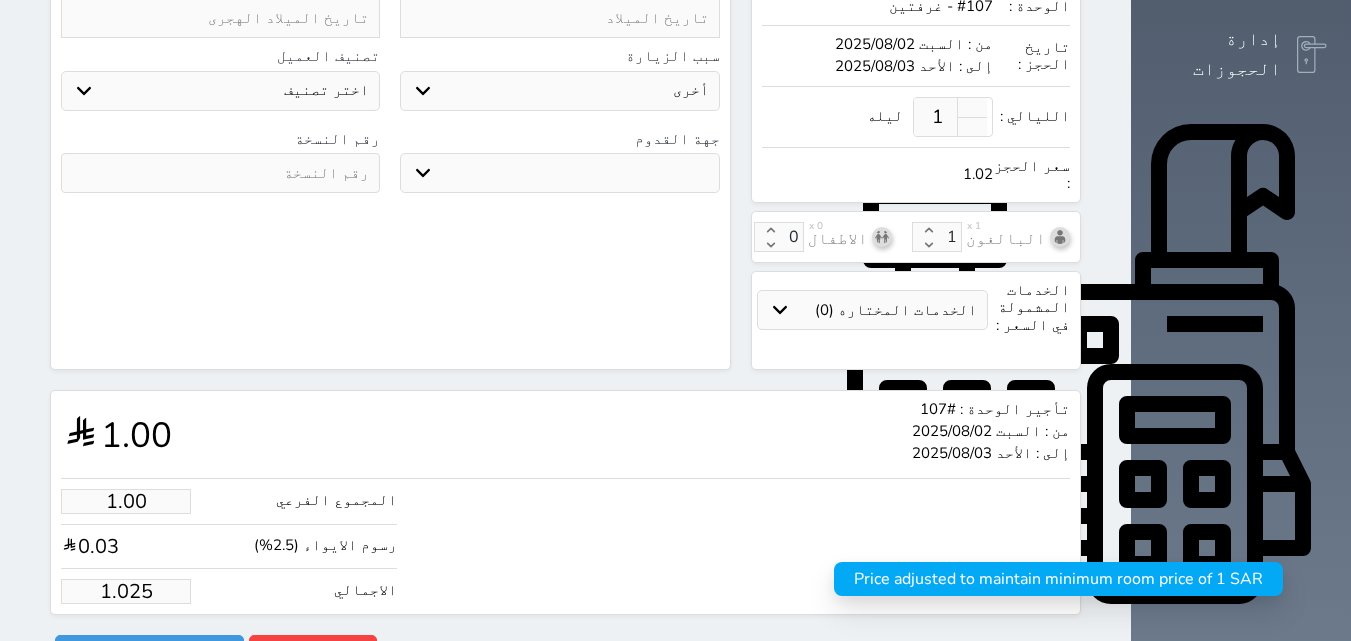 type on "1.02" 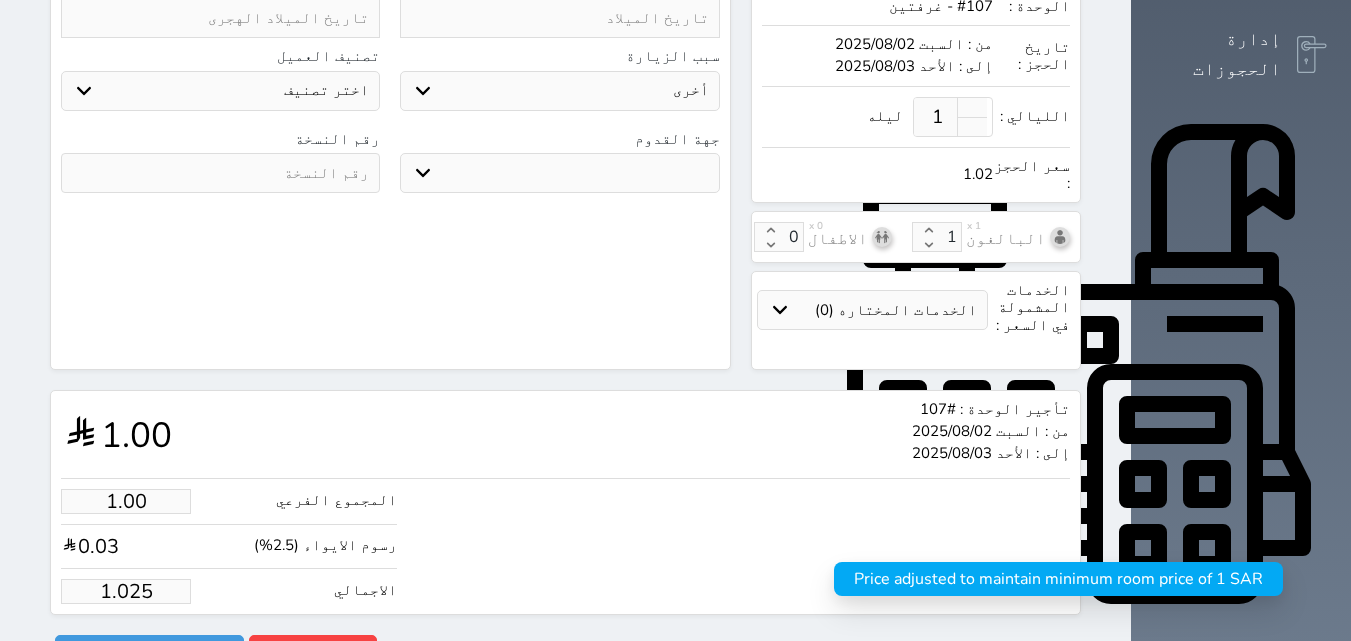 select 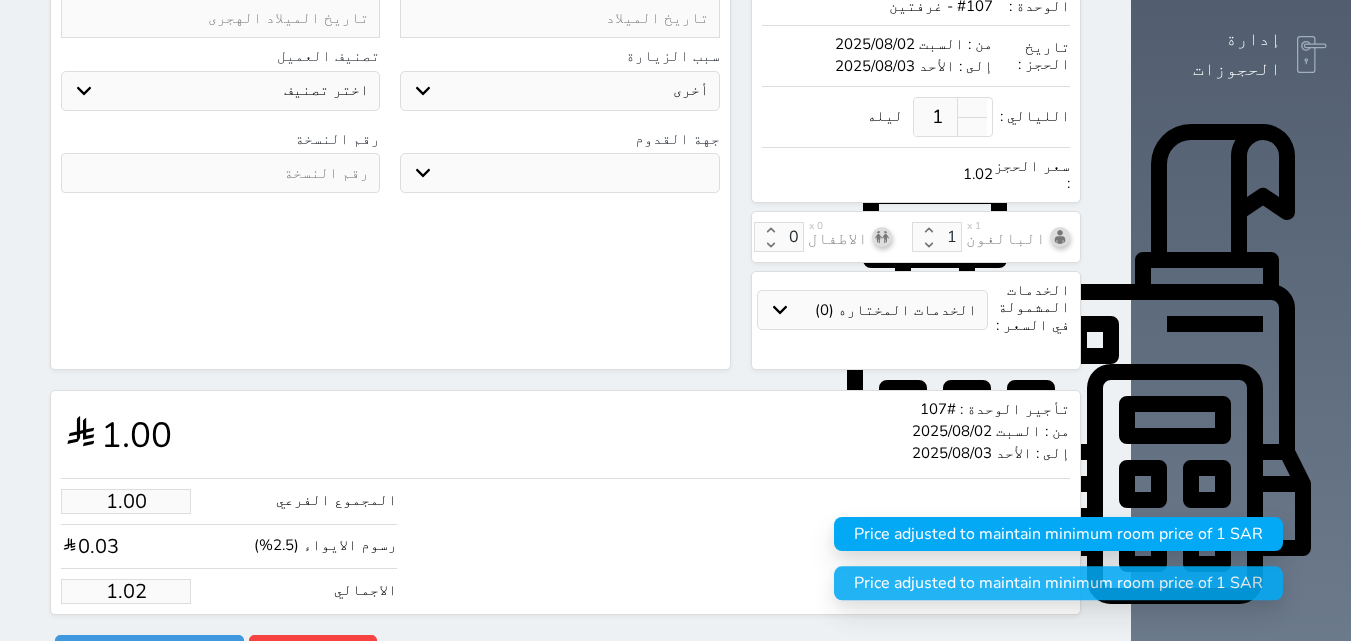 type on "1.0" 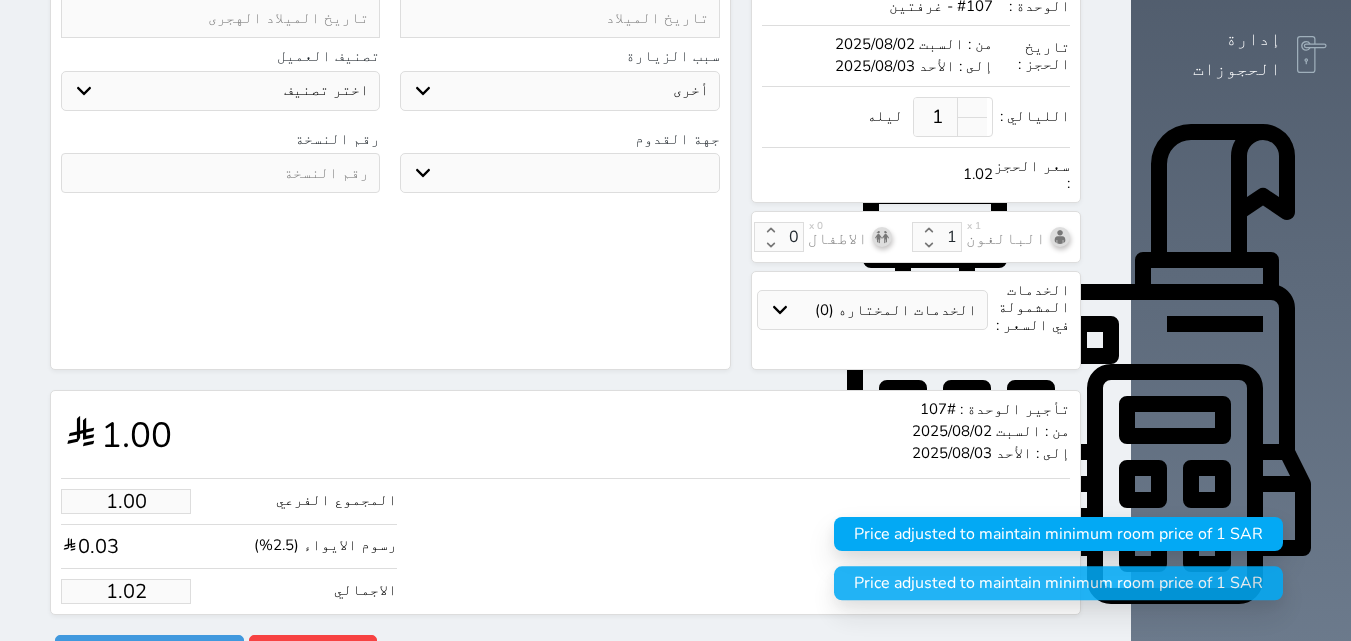 select 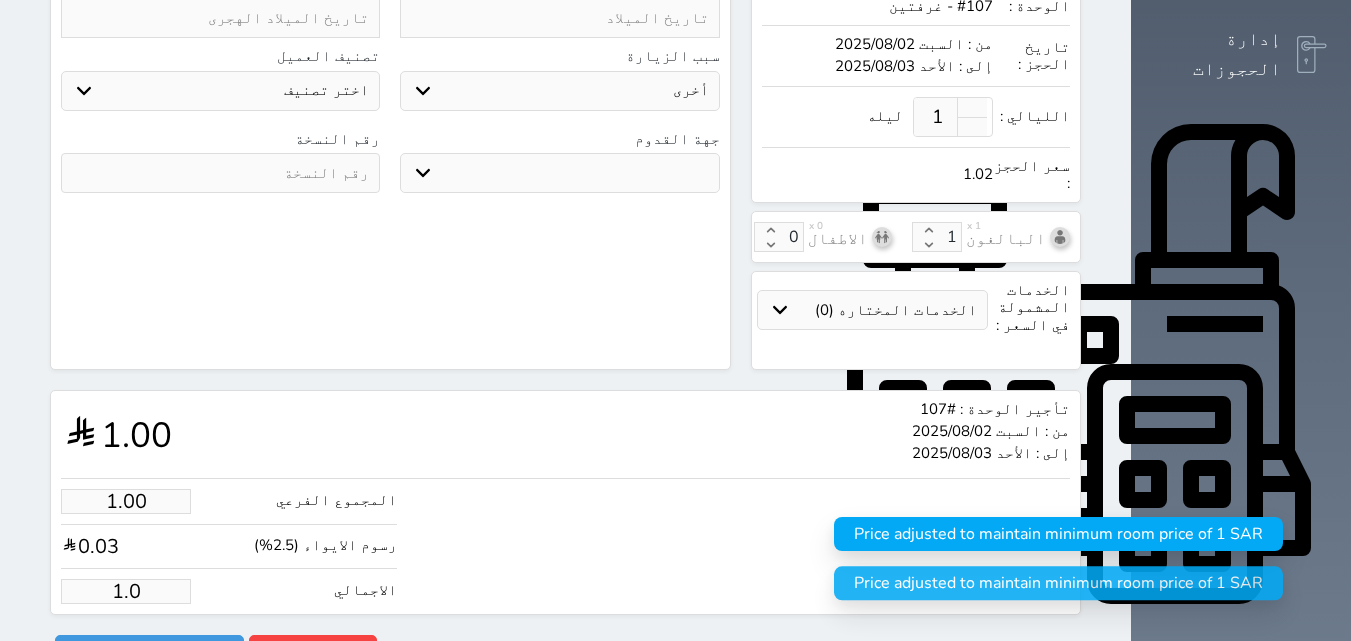 type on "1." 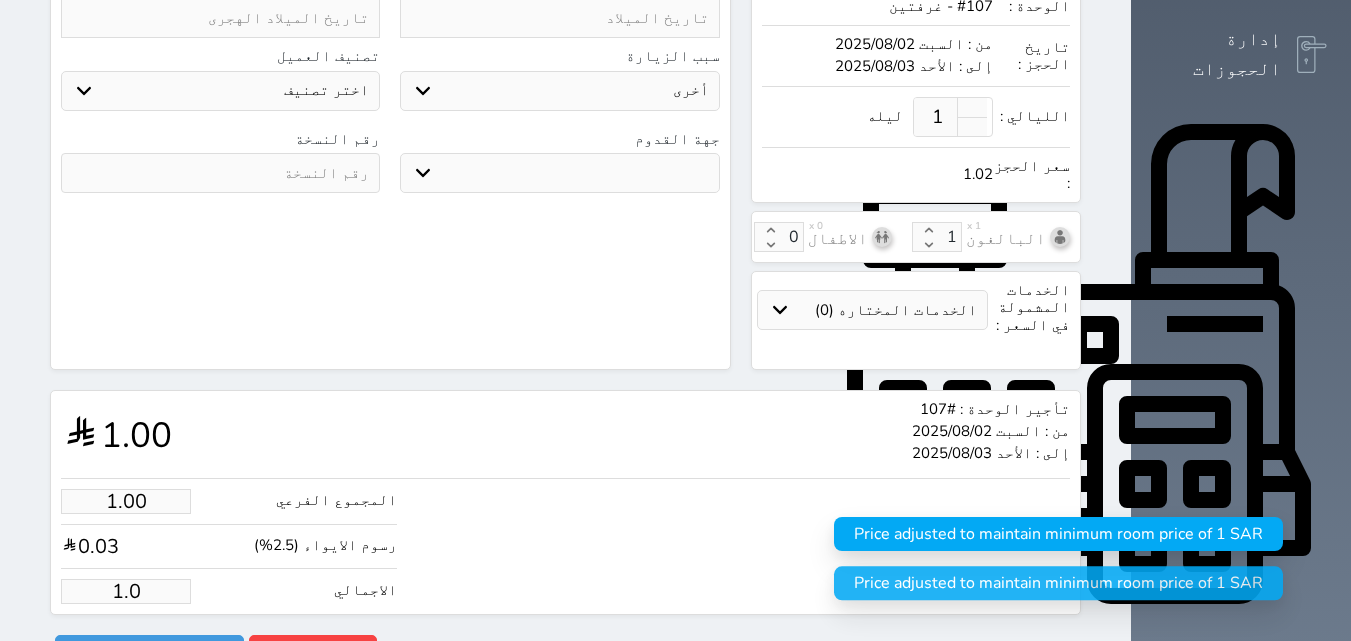 select 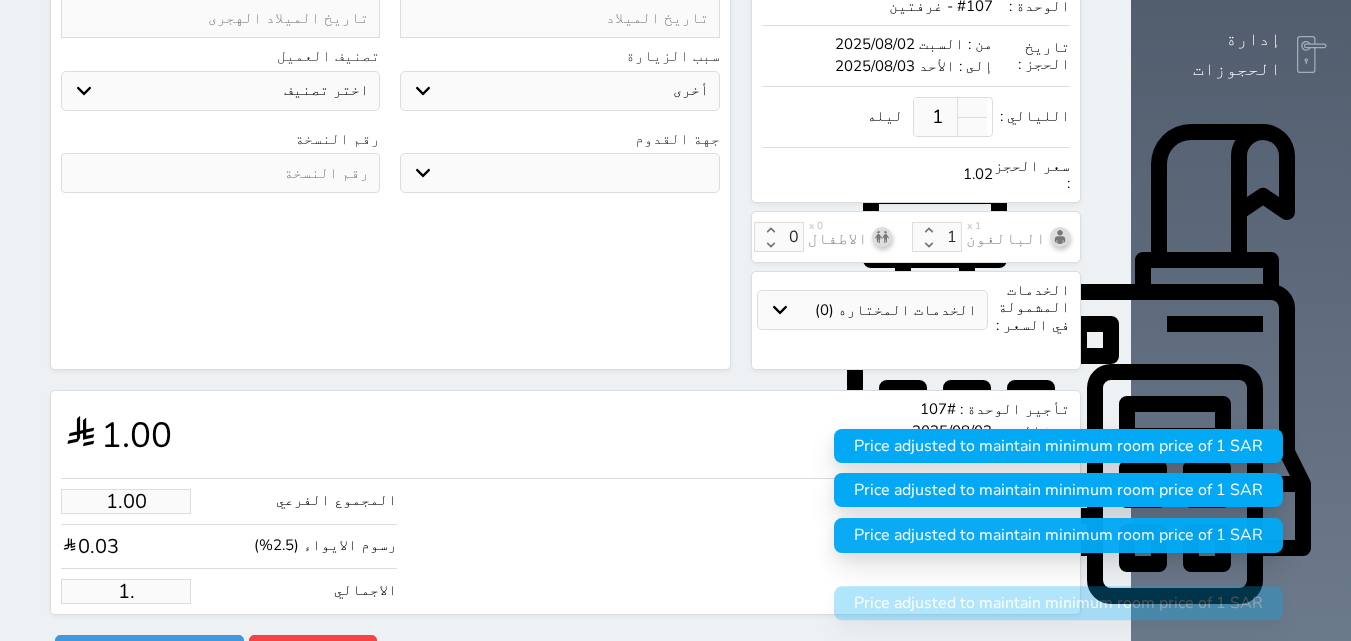 type on "1" 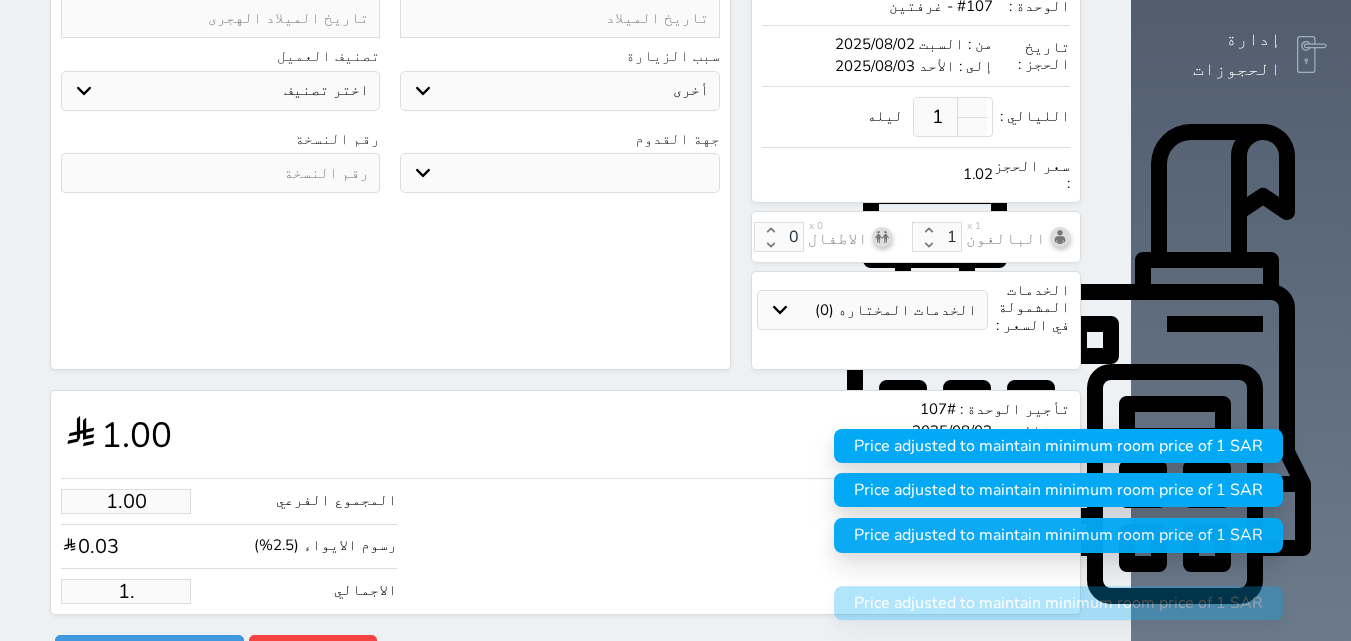 select 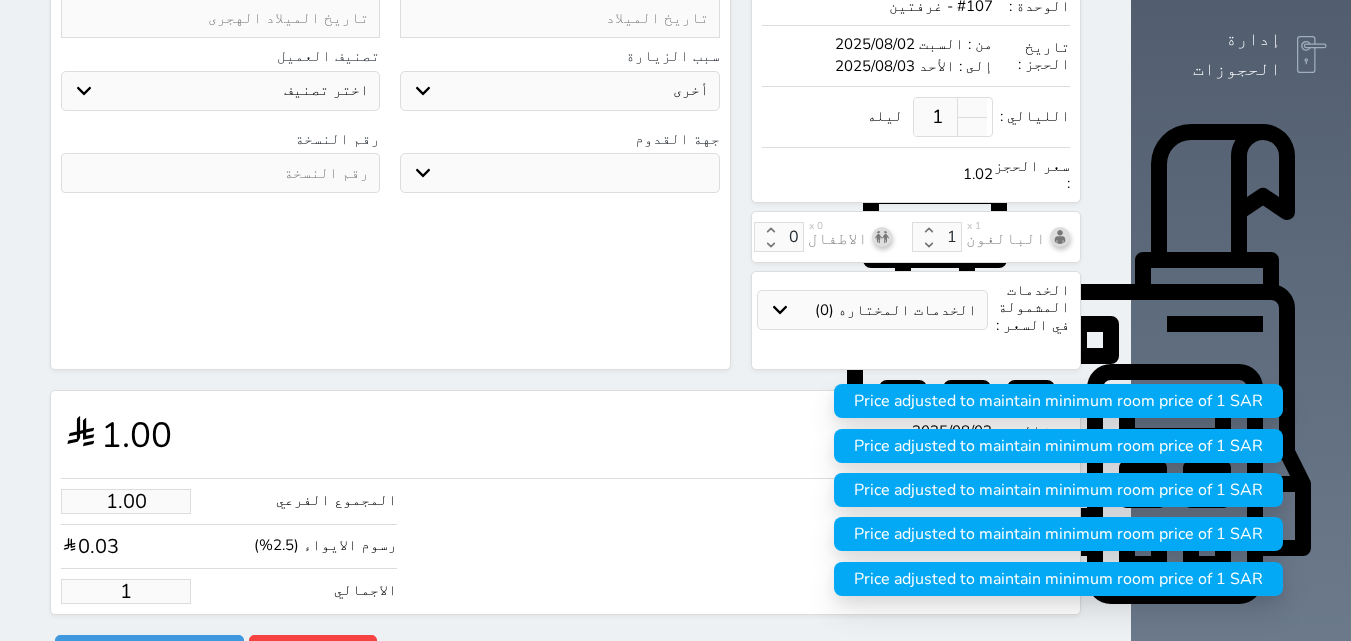 type 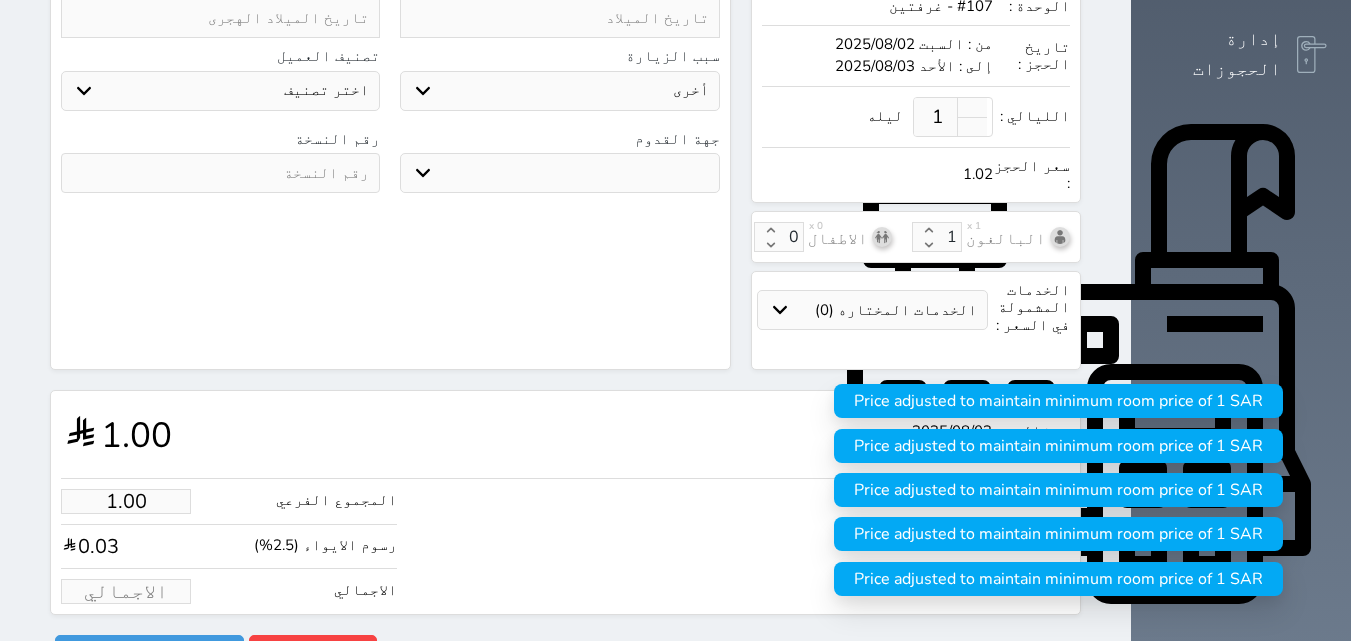 select 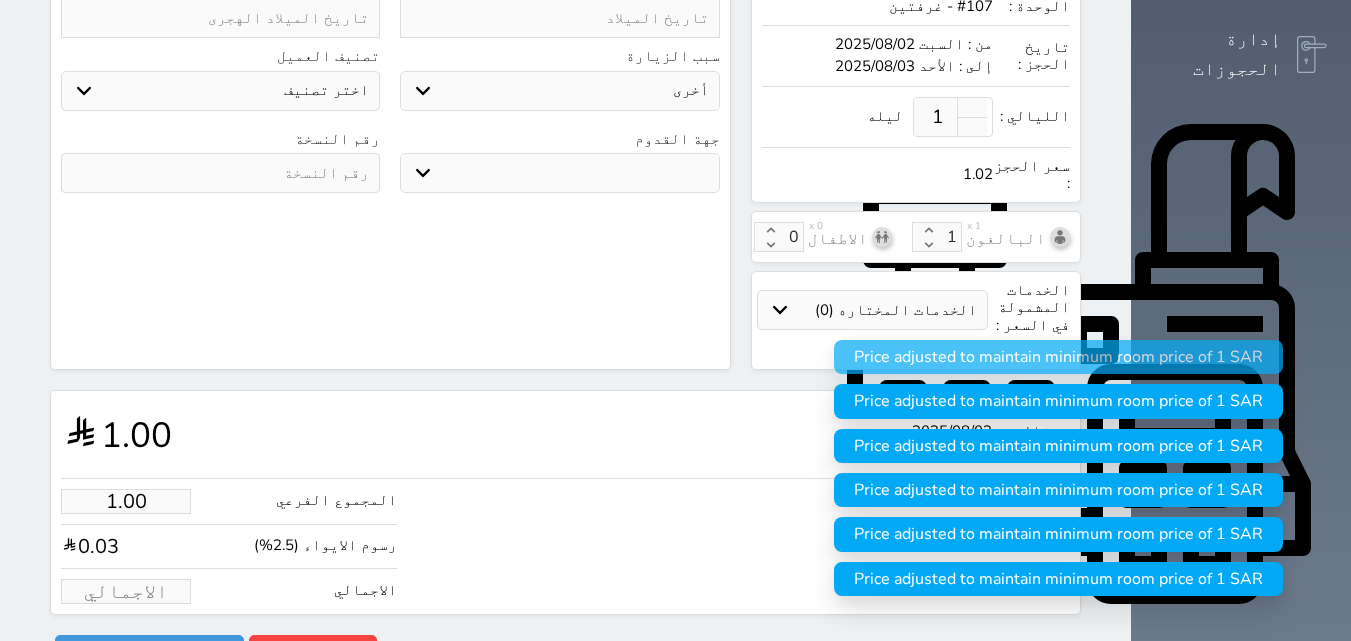 type on "1" 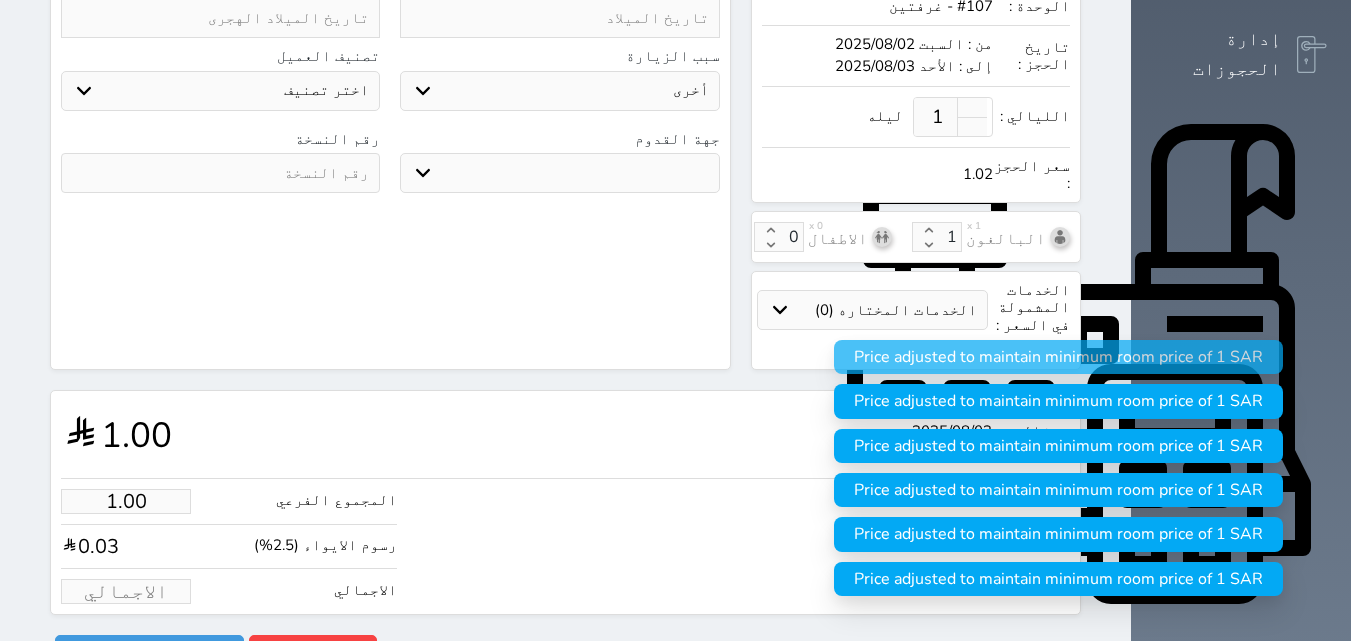 select 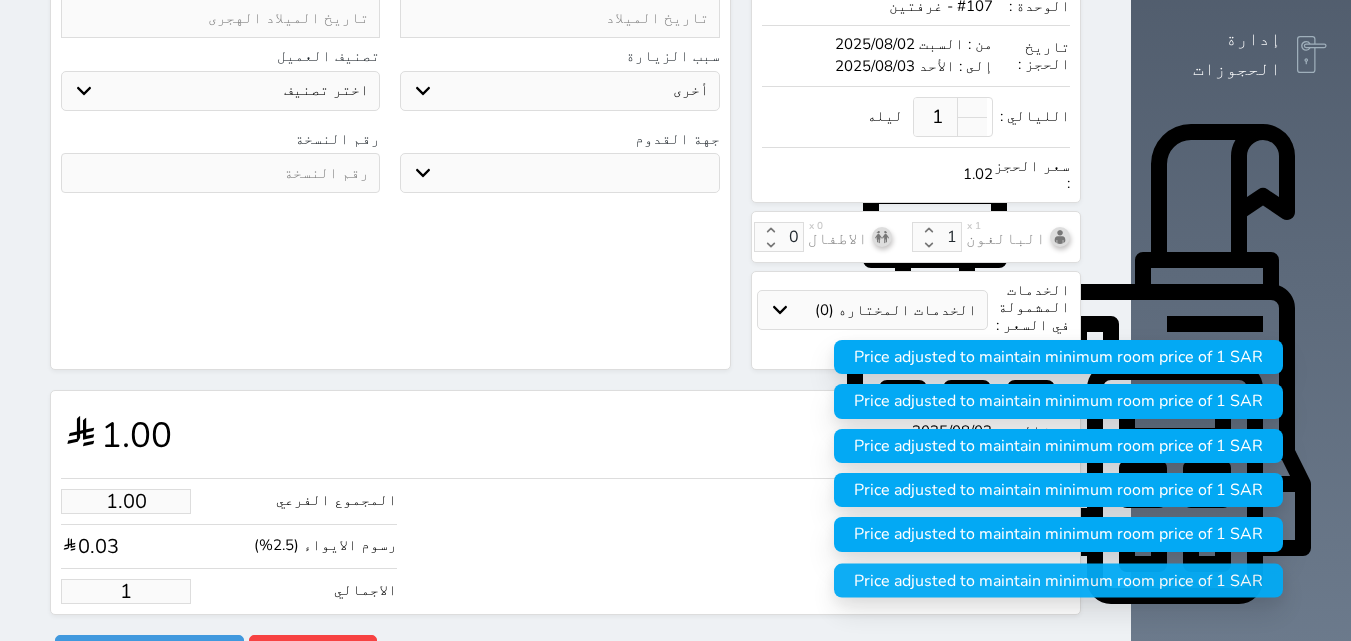 type on "11.71" 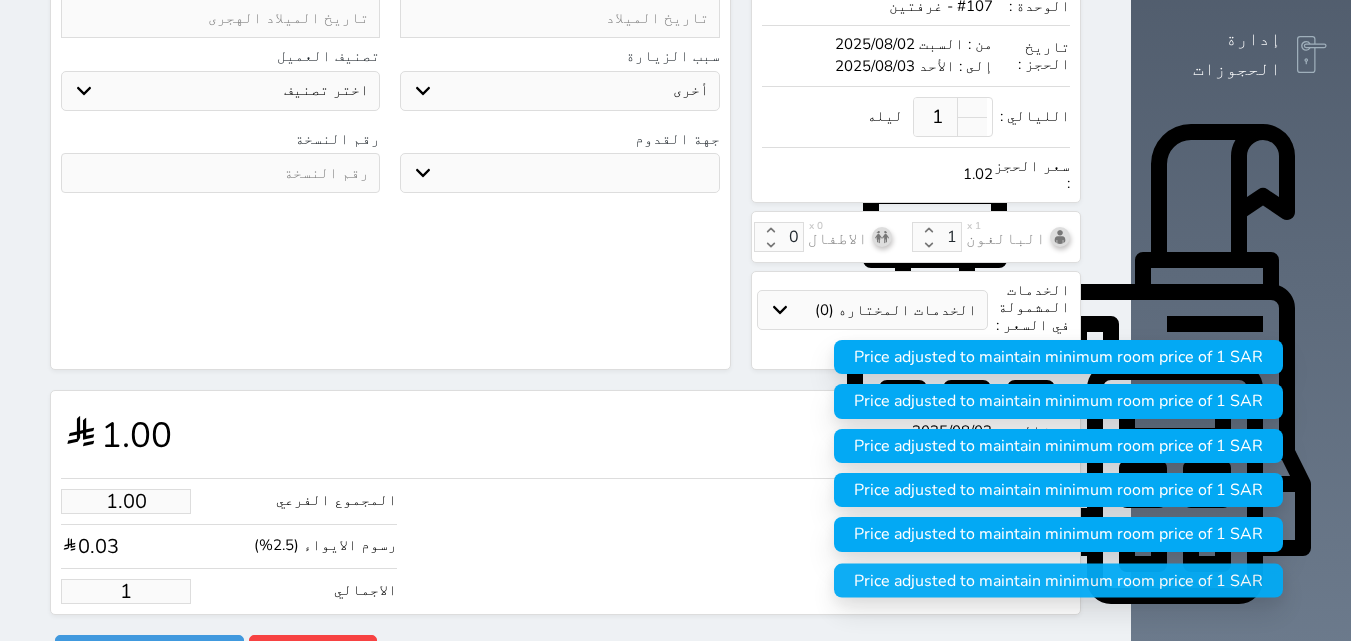 type on "12" 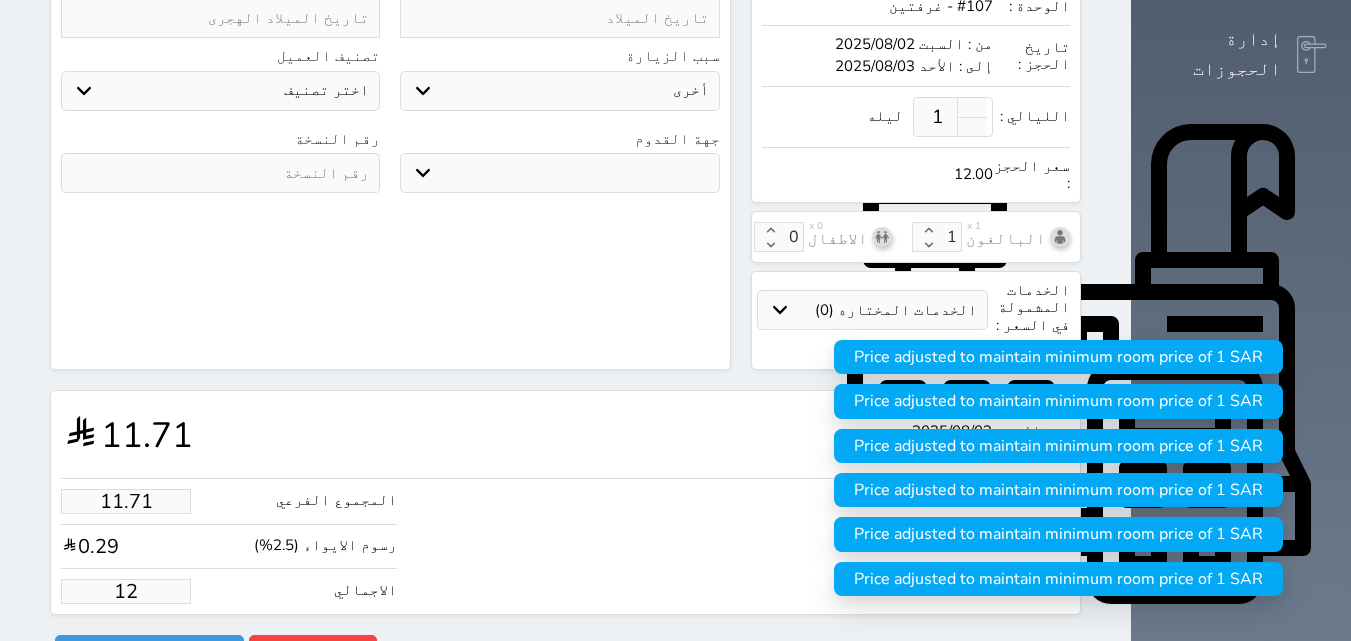 type on "117.07" 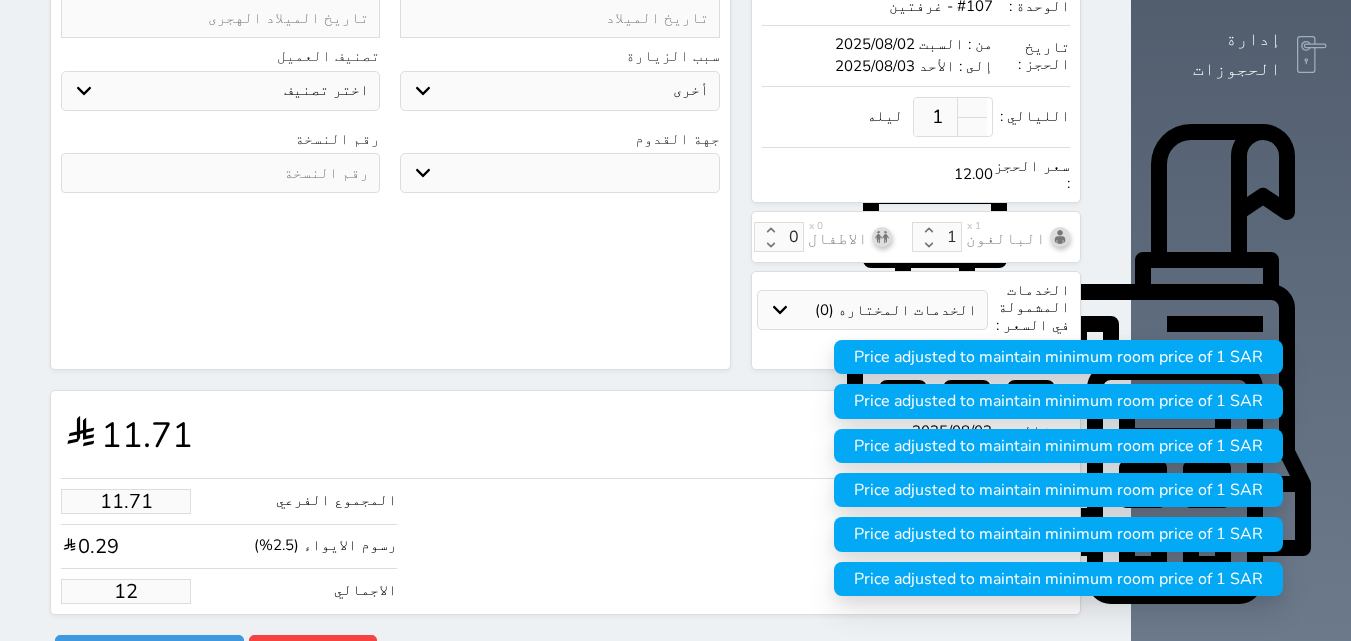 type on "120" 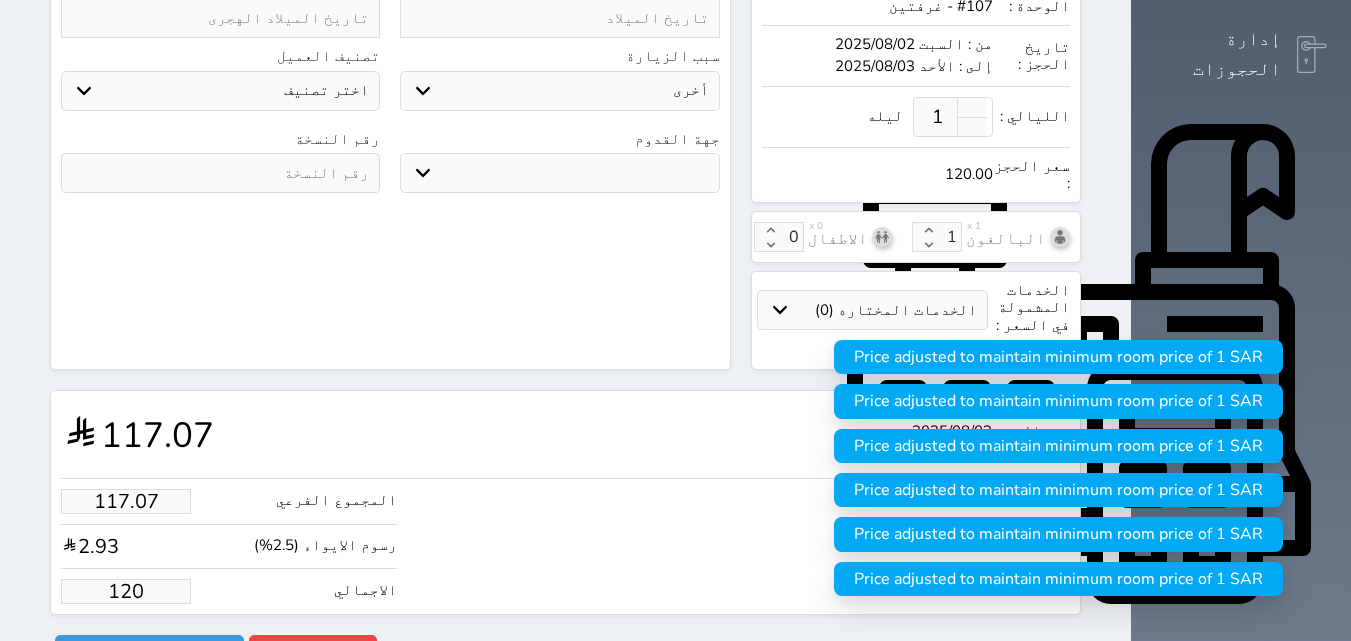 type on "1170.73" 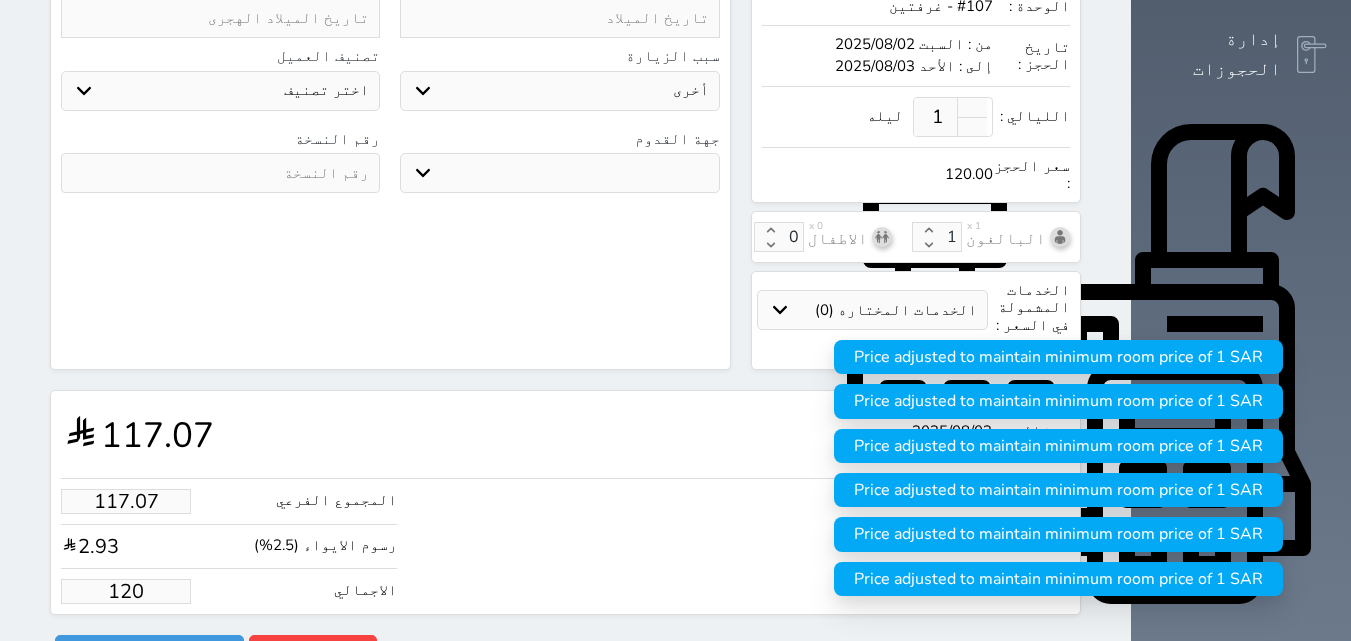 type on "1200" 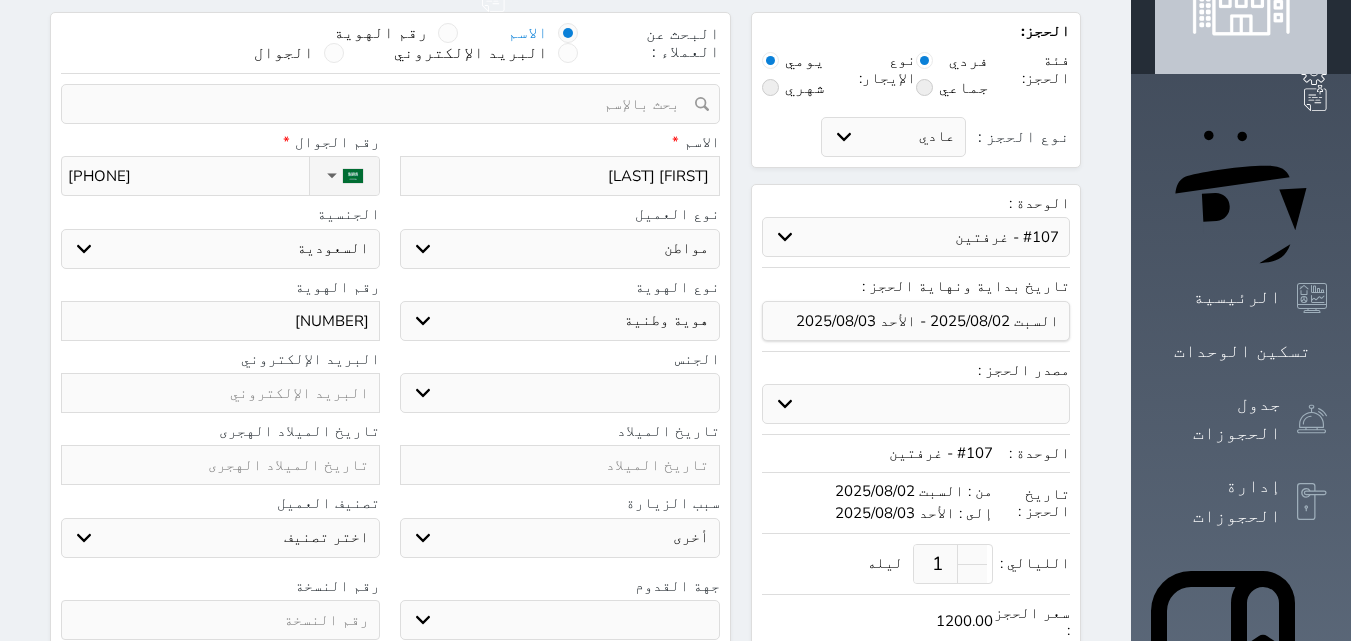 scroll, scrollTop: 0, scrollLeft: 0, axis: both 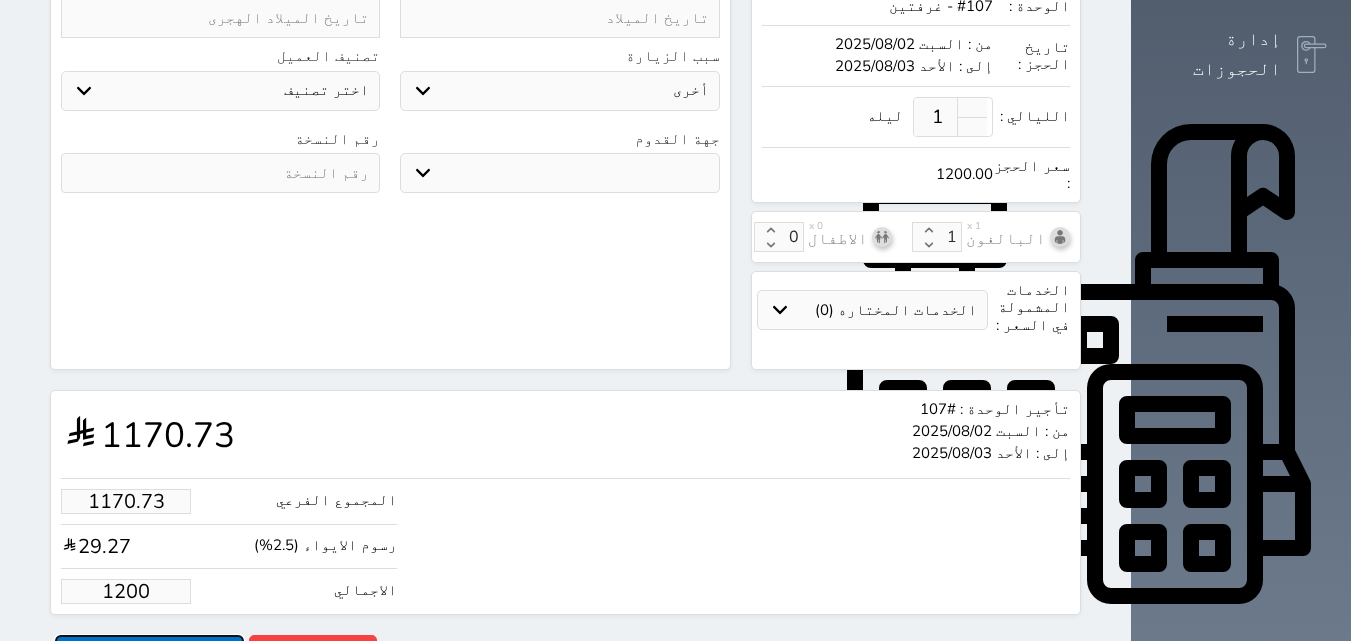 type on "1200.00" 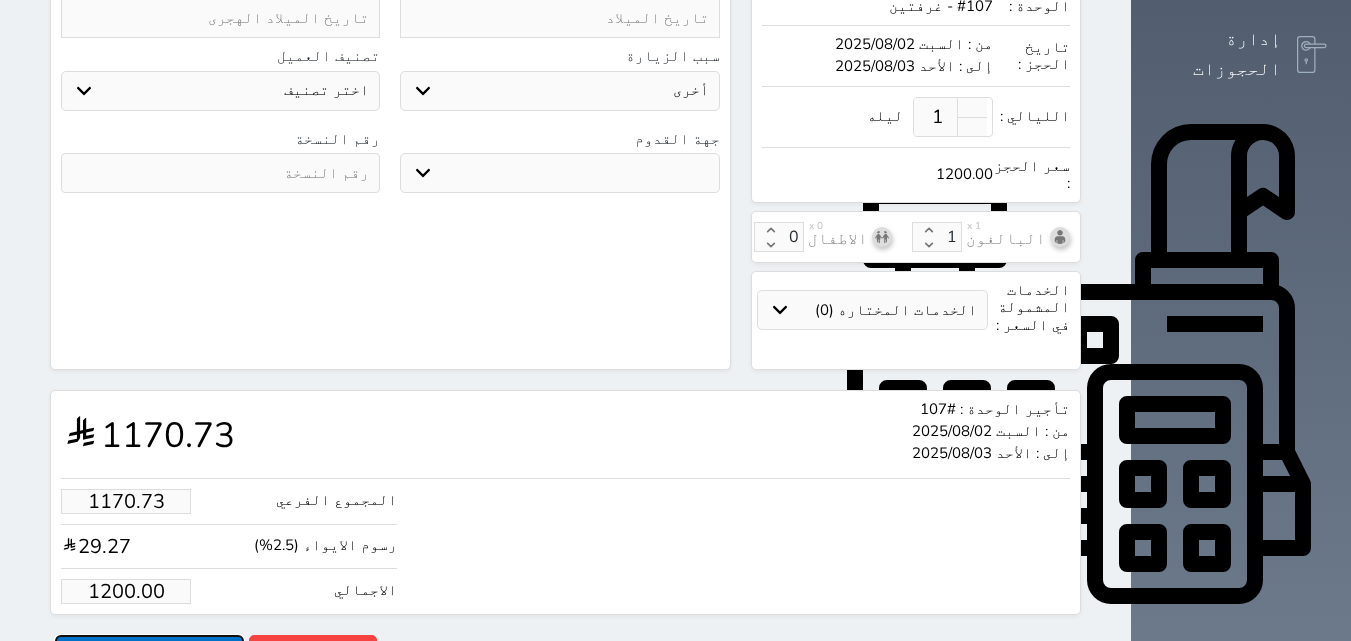click on "حجز" at bounding box center [149, 652] 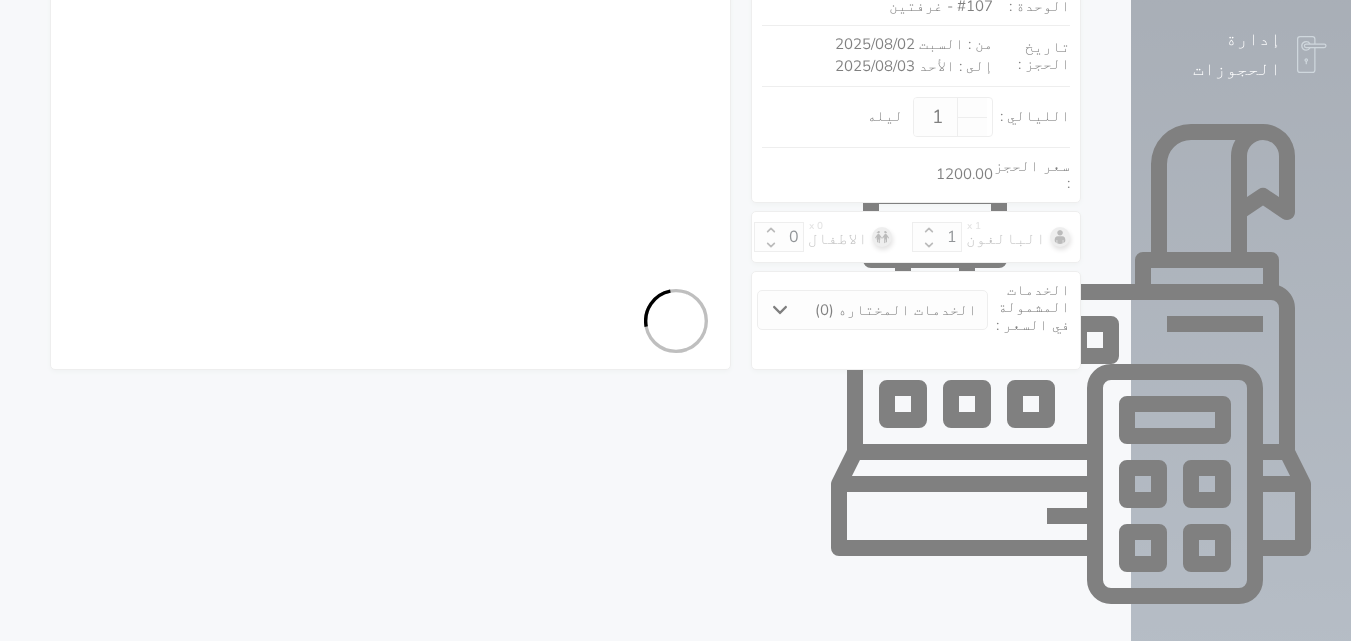 select on "1" 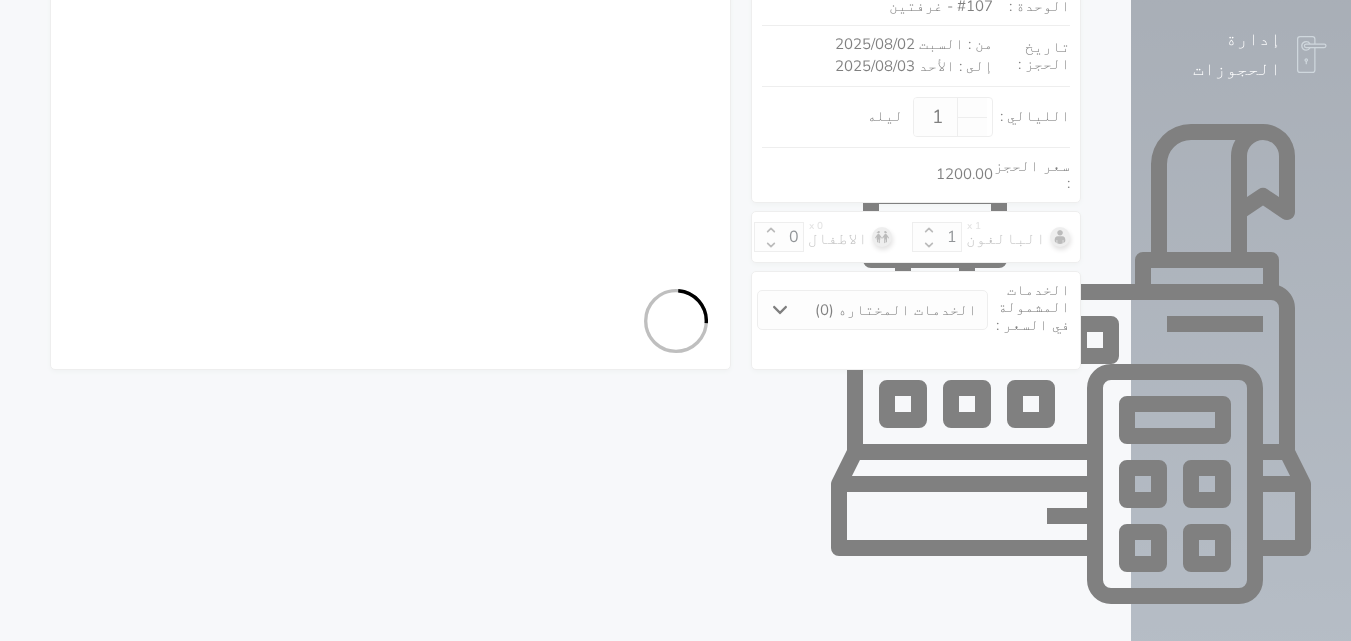 select on "113" 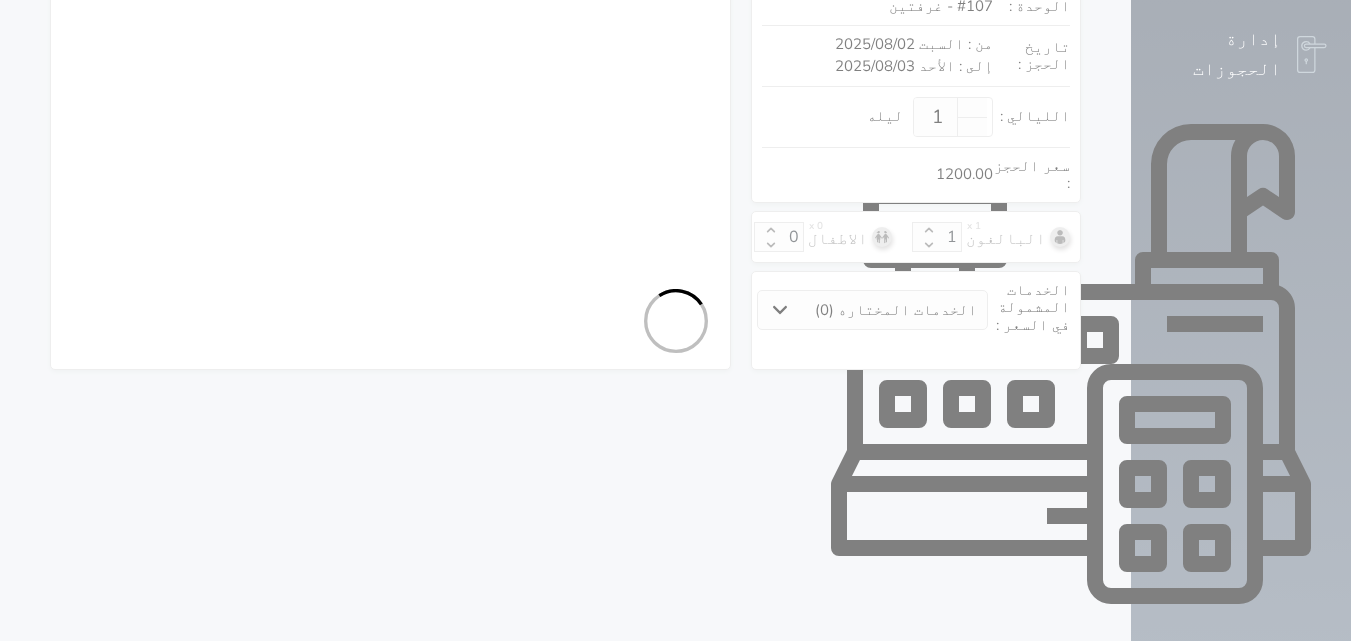 select on "1" 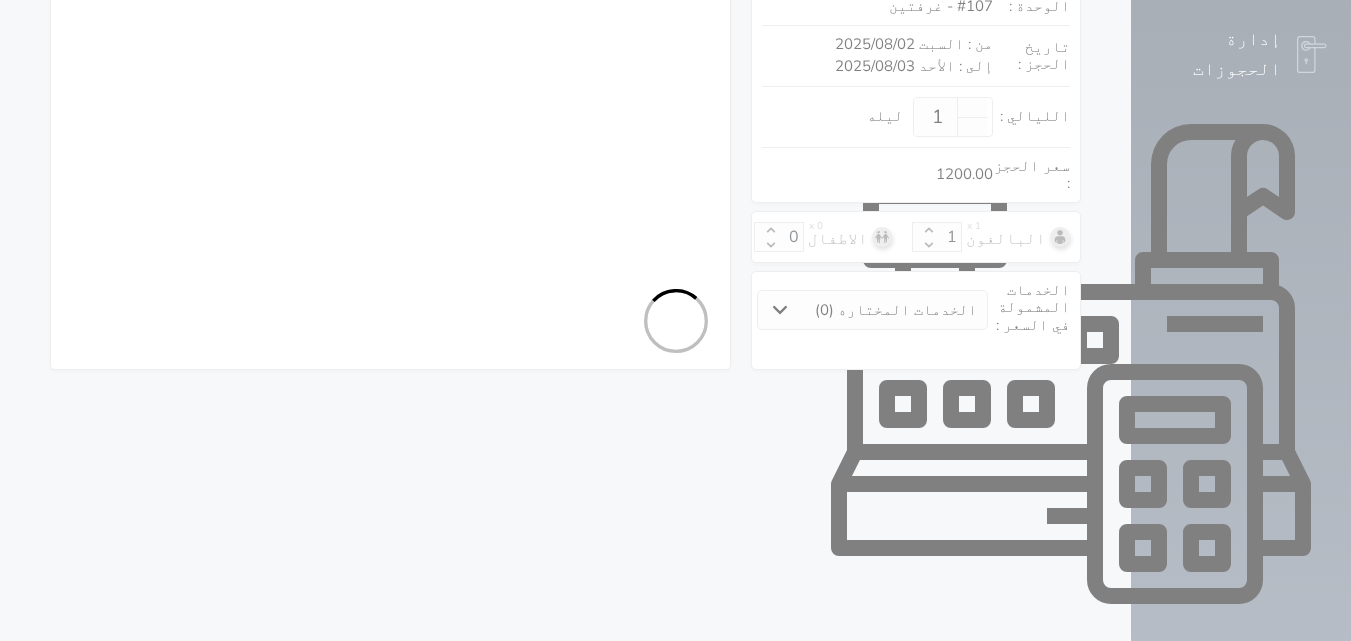 select 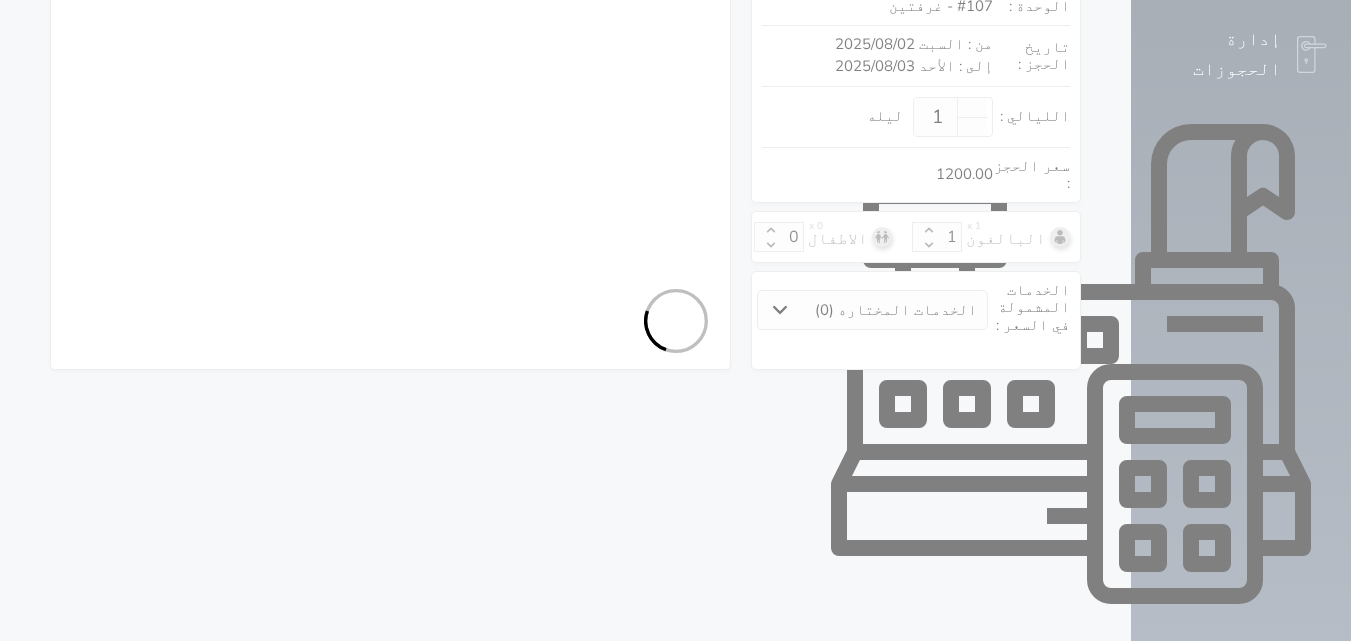 select on "7" 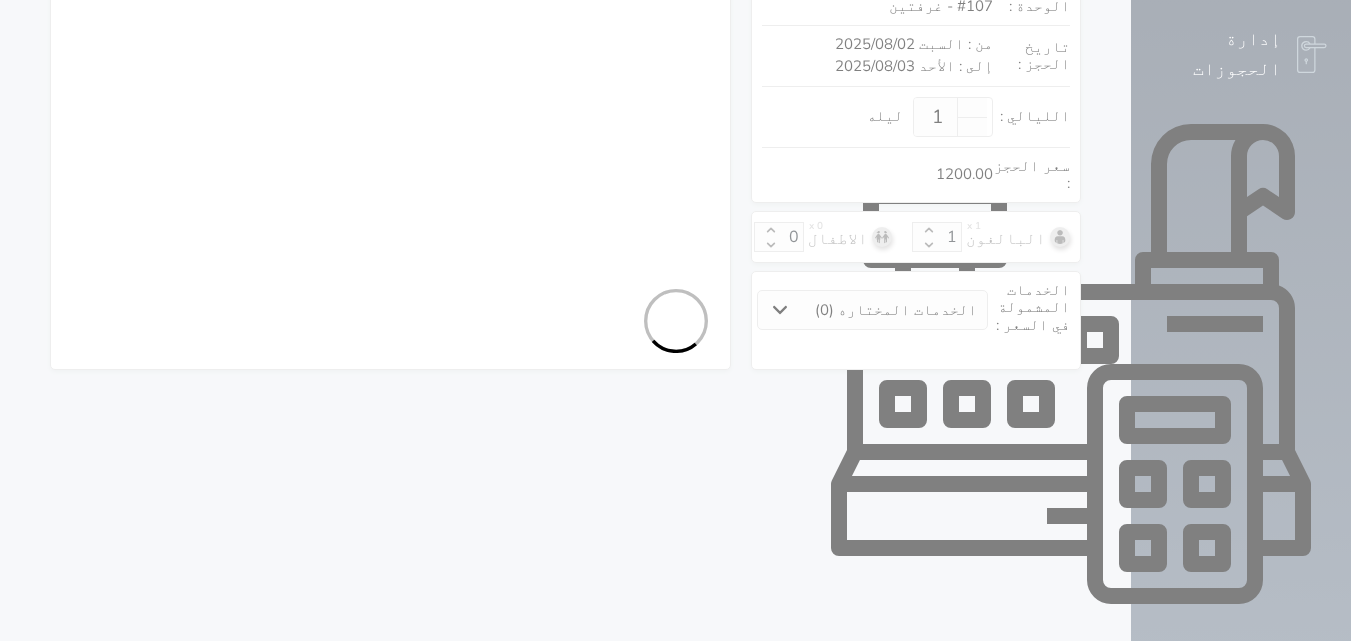 select 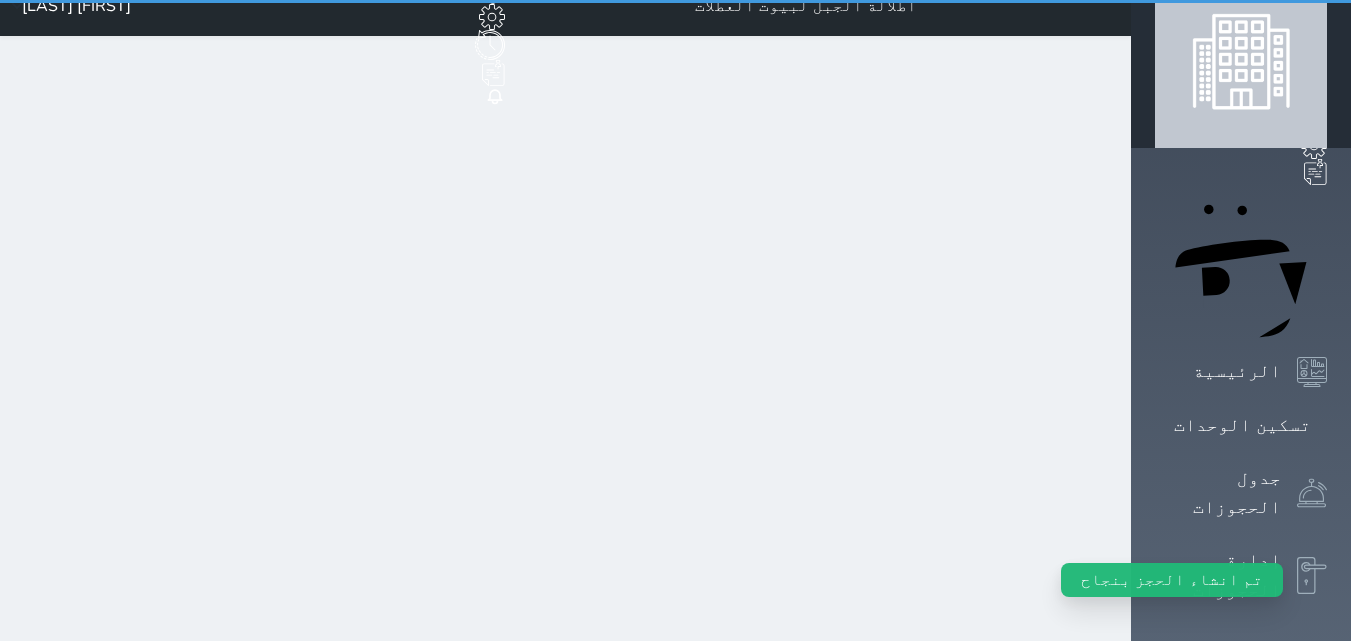 scroll, scrollTop: 0, scrollLeft: 0, axis: both 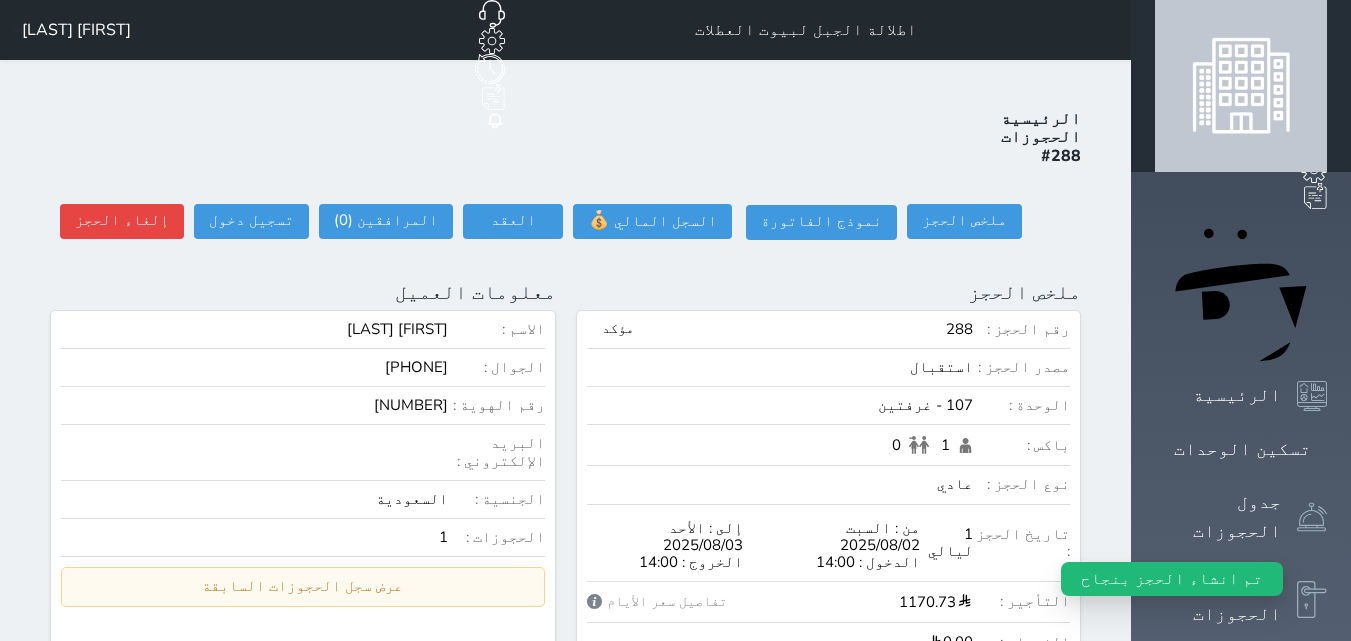 select 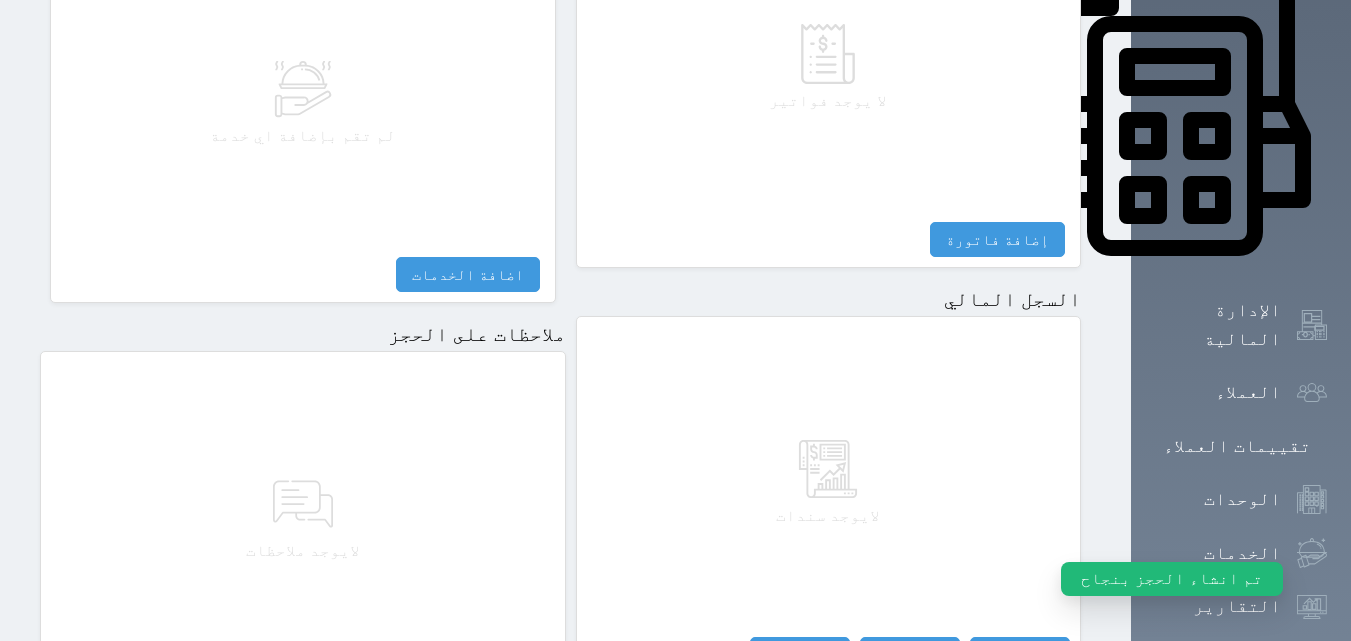scroll, scrollTop: 1062, scrollLeft: 0, axis: vertical 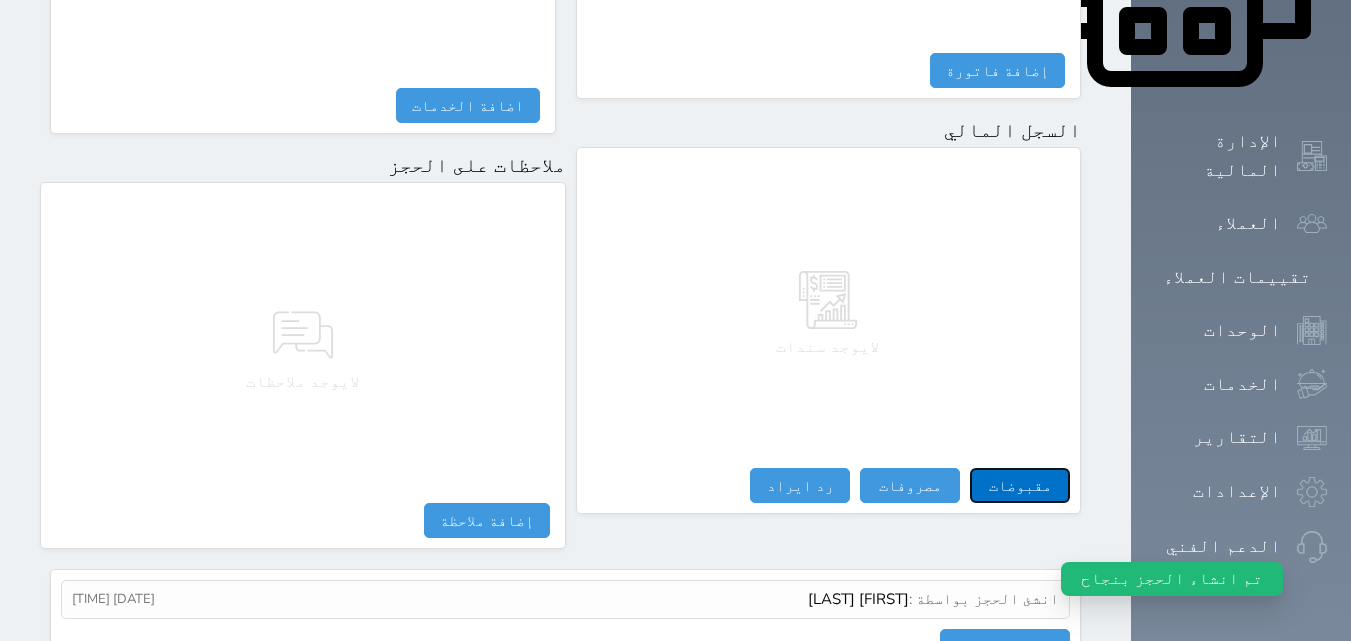 click on "مقبوضات" at bounding box center [1020, 485] 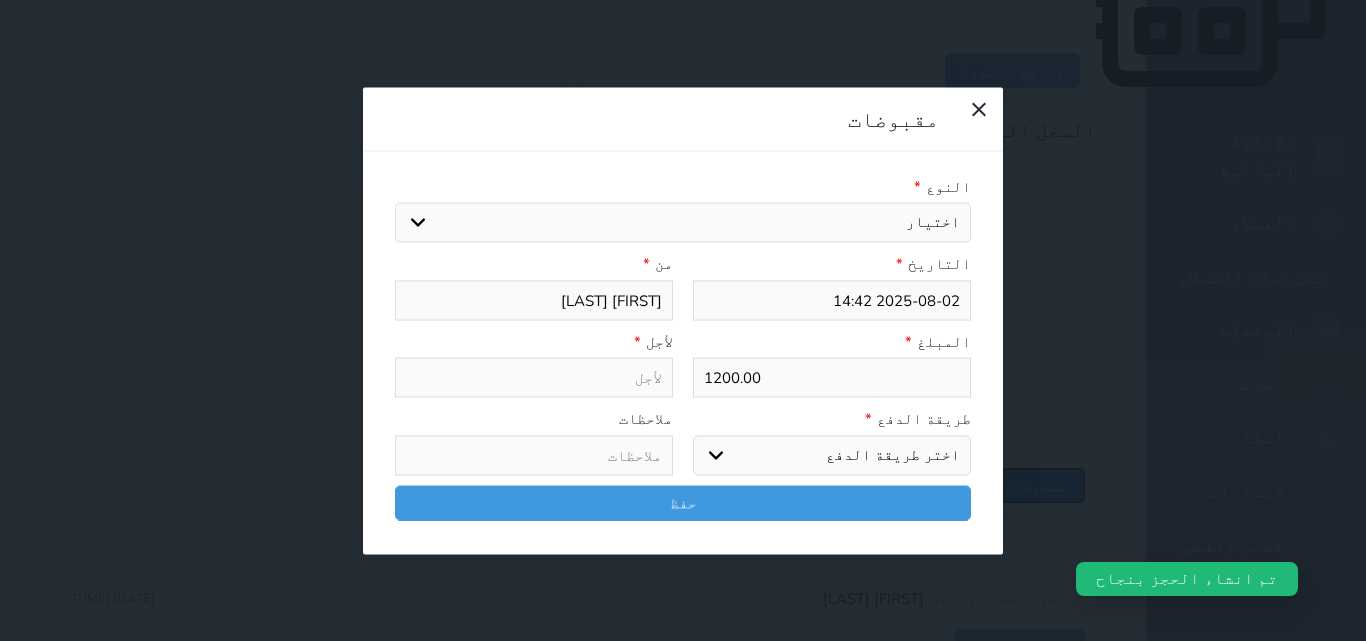 select 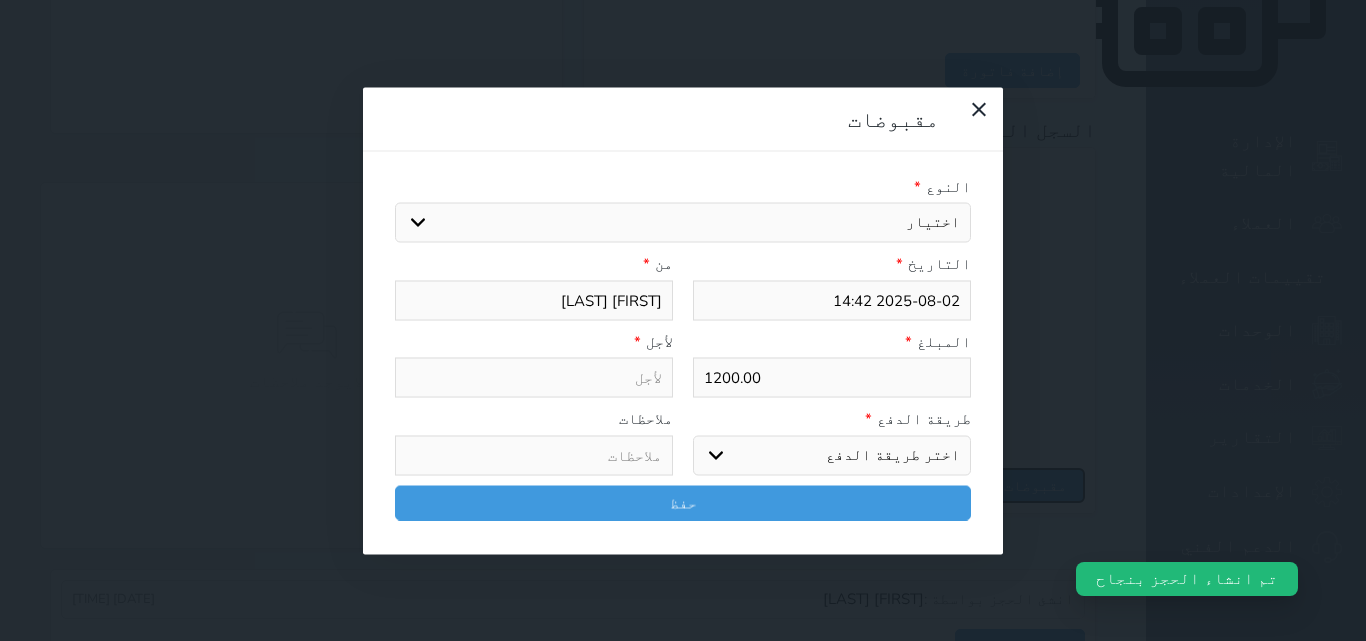 select 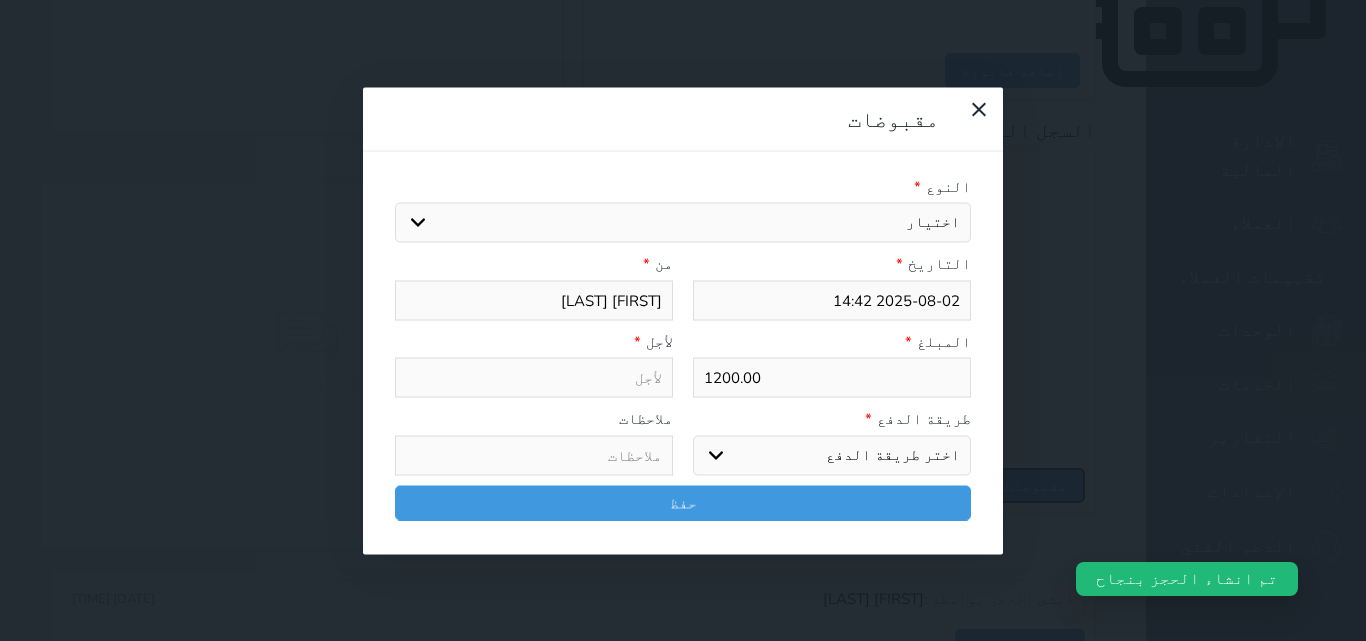select 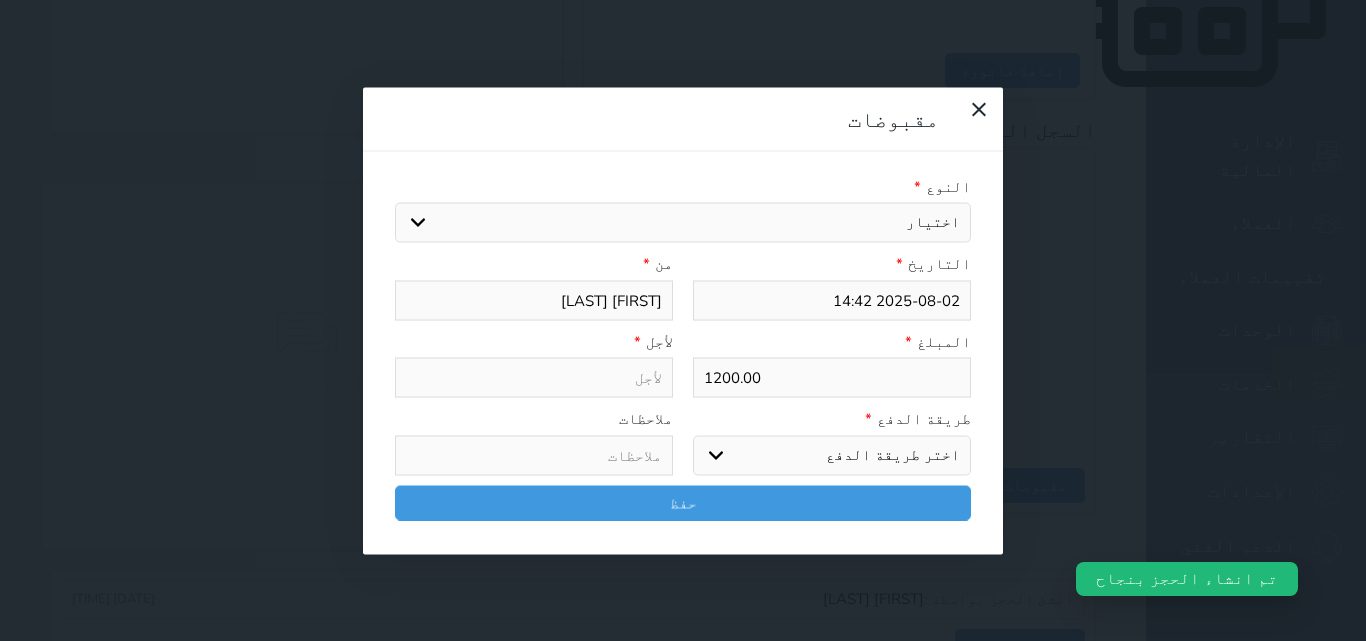 click on "اختر طريقة الدفع   دفع نقدى   تحويل بنكى   مدى   بطاقة ائتمان   آجل" at bounding box center (832, 455) 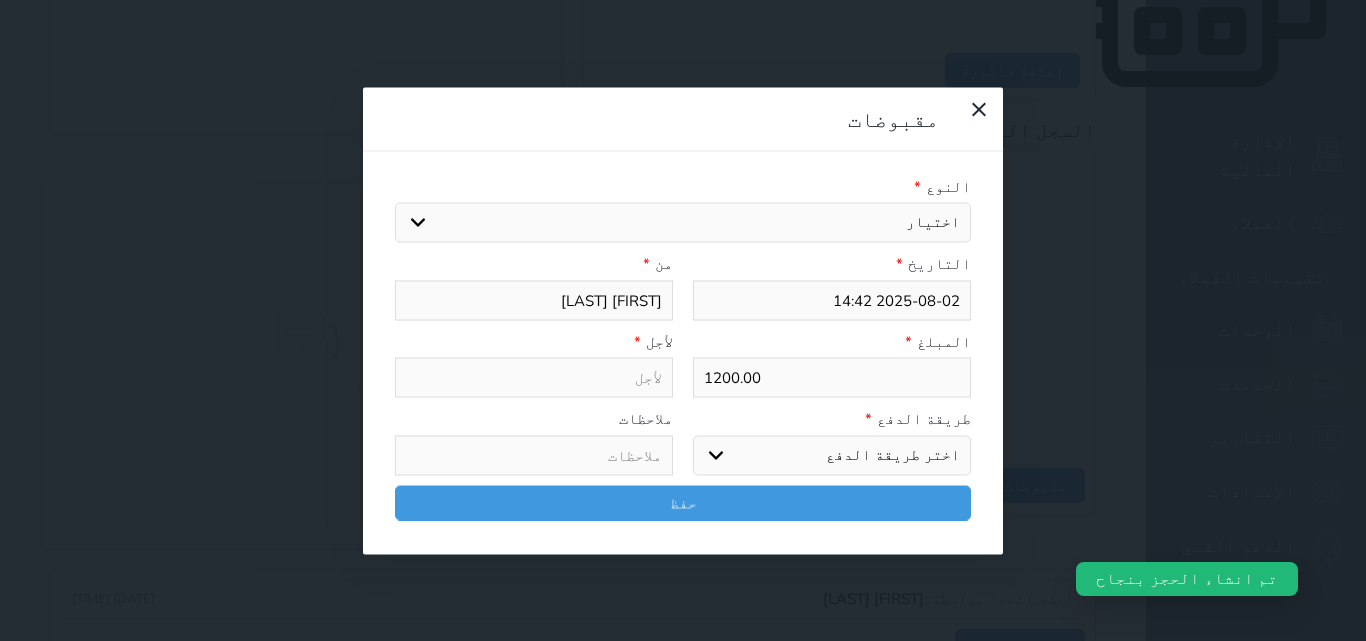 select on "cash" 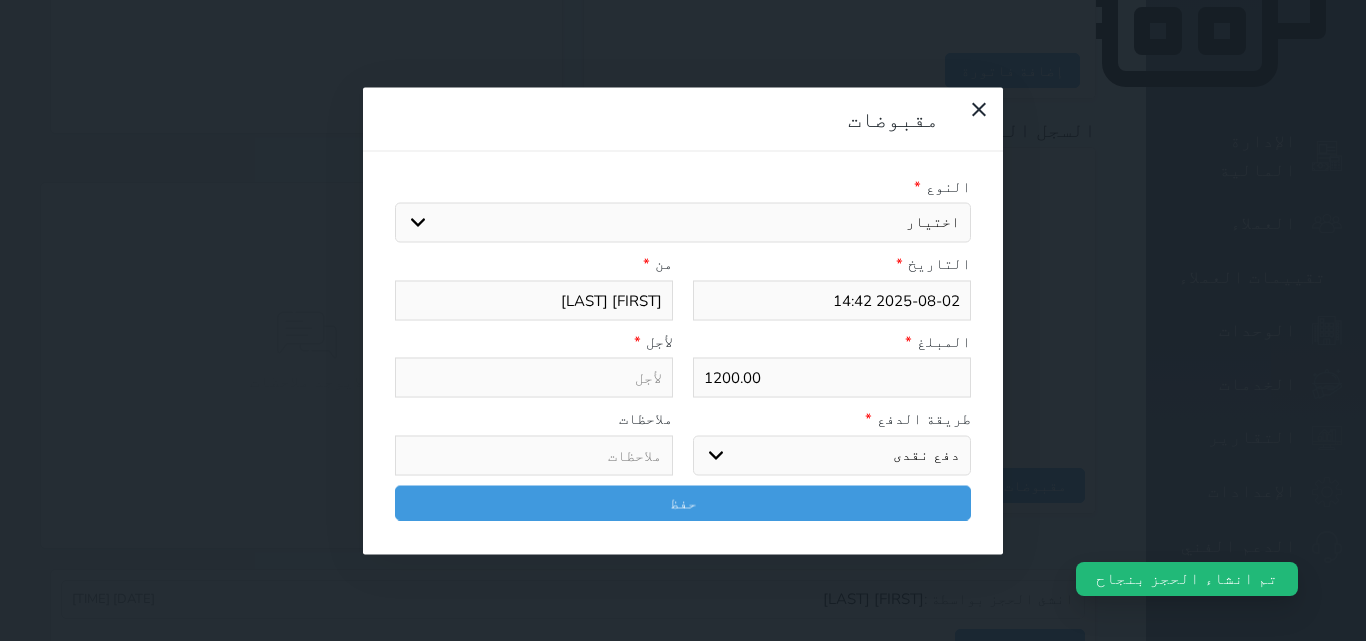click on "اختر طريقة الدفع   دفع نقدى   تحويل بنكى   مدى   بطاقة ائتمان   آجل" at bounding box center [832, 455] 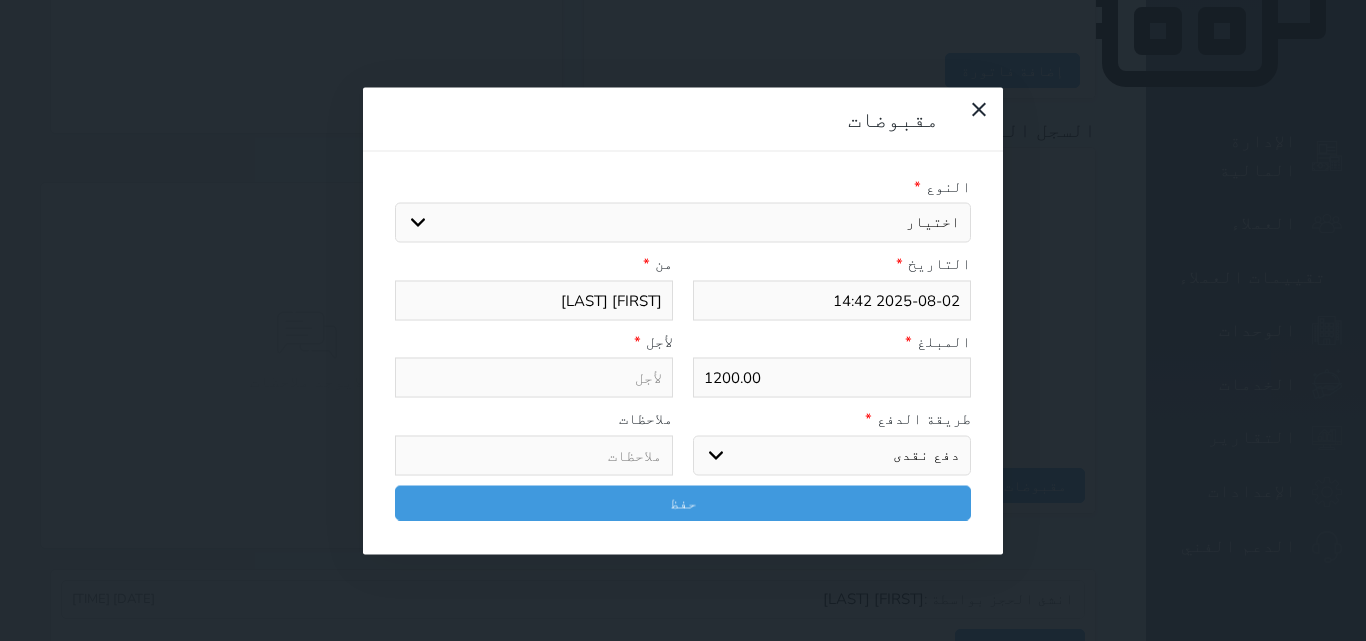 click on "اختيار   مقبوضات عامة قيمة إيجار فواتير تامين عربون لا ينطبق آخر مغسلة واي فاي - الإنترنت مواقف السيارات طعام الأغذية والمشروبات مشروبات المشروبات الباردة المشروبات الساخنة الإفطار غداء عشاء مخبز و كعك حمام سباحة الصالة الرياضية سبا و خدمات الجمال اختيار وإسقاط (خدمات النقل) ميني بار كابل - تلفزيون سرير إضافي تصفيف الشعر التسوق خدمات الجولات السياحية المنظمة خدمات الدليل السياحي" at bounding box center [683, 223] 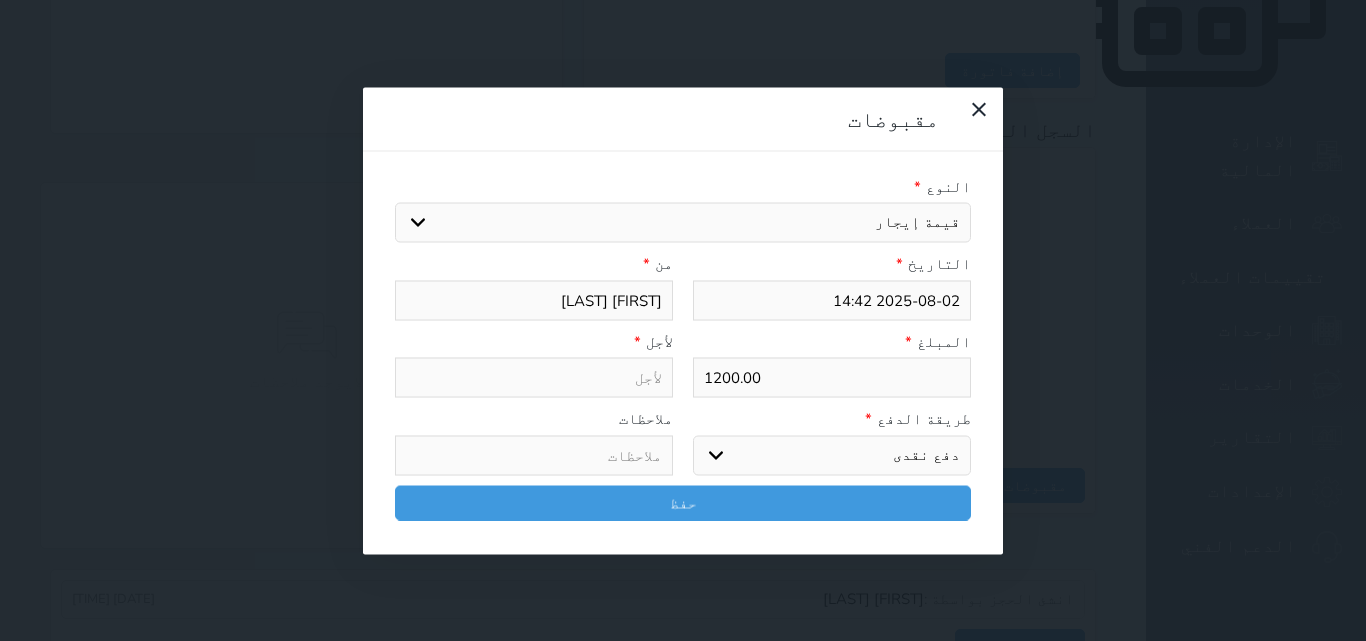 click on "اختيار   مقبوضات عامة قيمة إيجار فواتير تامين عربون لا ينطبق آخر مغسلة واي فاي - الإنترنت مواقف السيارات طعام الأغذية والمشروبات مشروبات المشروبات الباردة المشروبات الساخنة الإفطار غداء عشاء مخبز و كعك حمام سباحة الصالة الرياضية سبا و خدمات الجمال اختيار وإسقاط (خدمات النقل) ميني بار كابل - تلفزيون سرير إضافي تصفيف الشعر التسوق خدمات الجولات السياحية المنظمة خدمات الدليل السياحي" at bounding box center [683, 223] 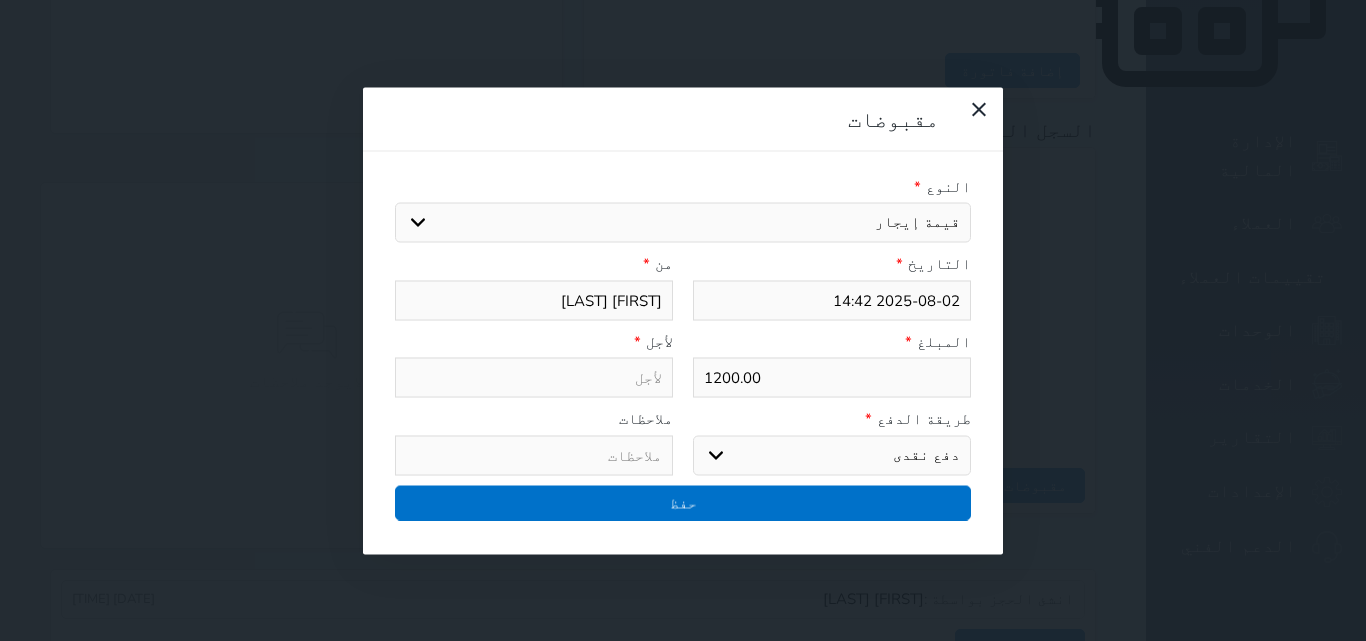 type on "قيمة إيجار - الوحدة - 107" 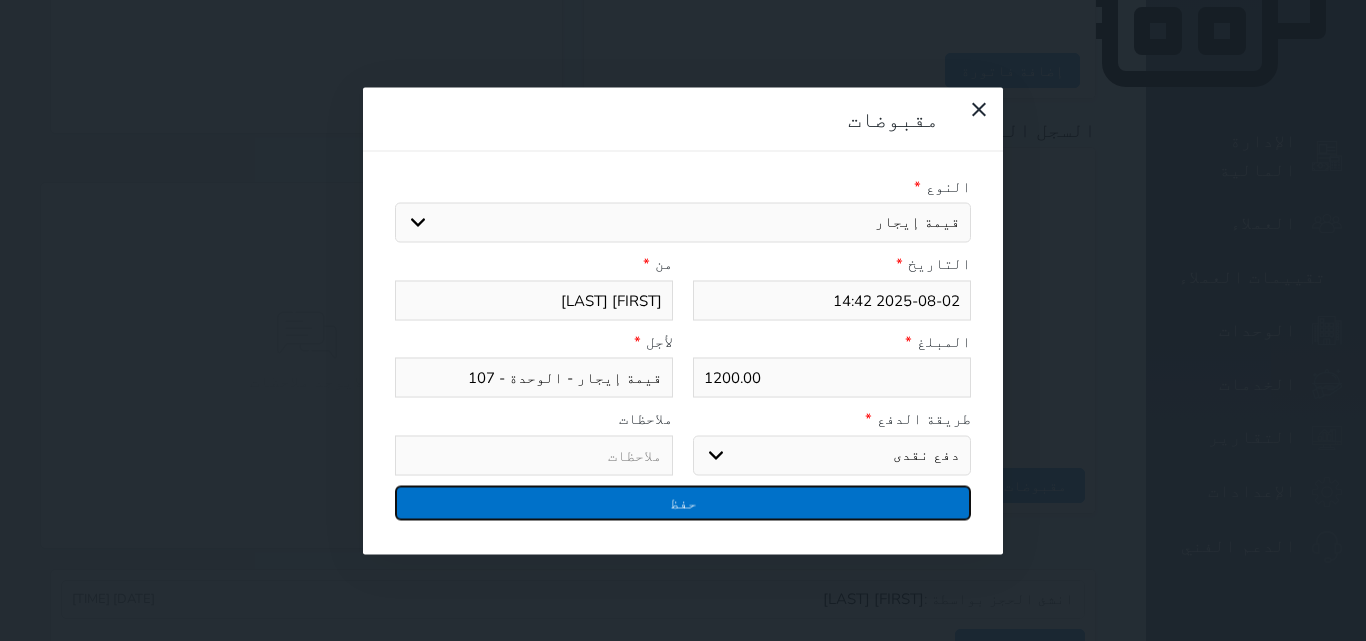 click on "حفظ" at bounding box center [683, 502] 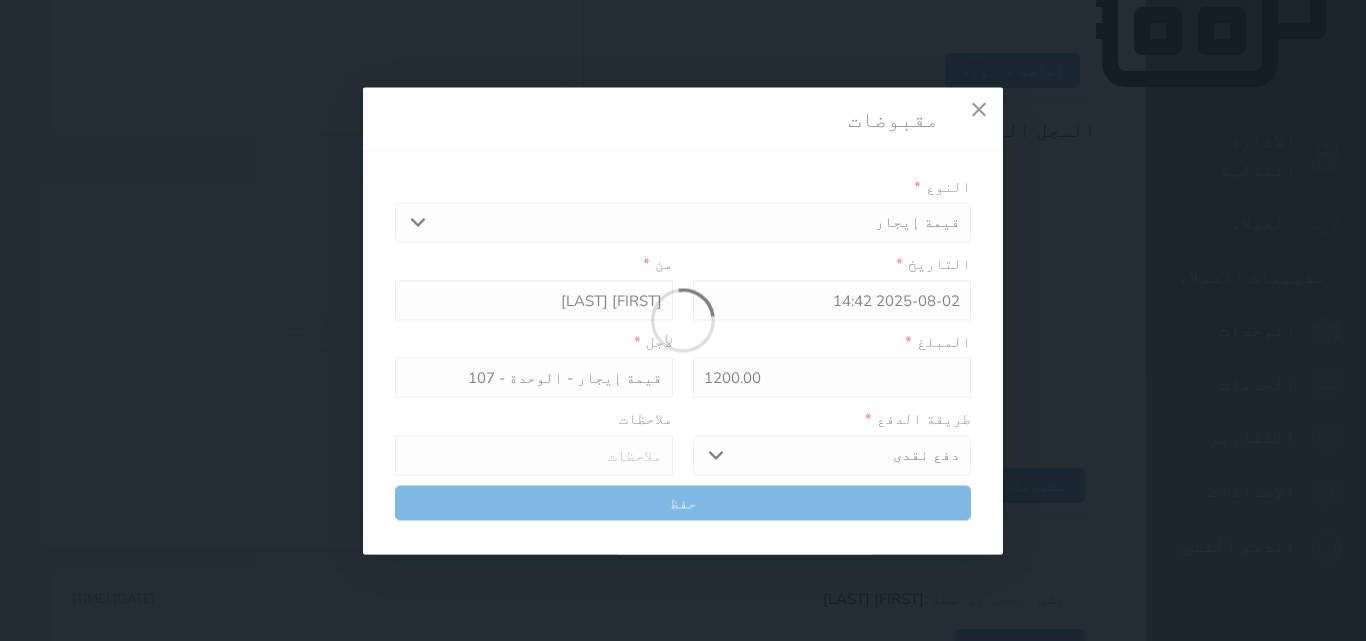 select 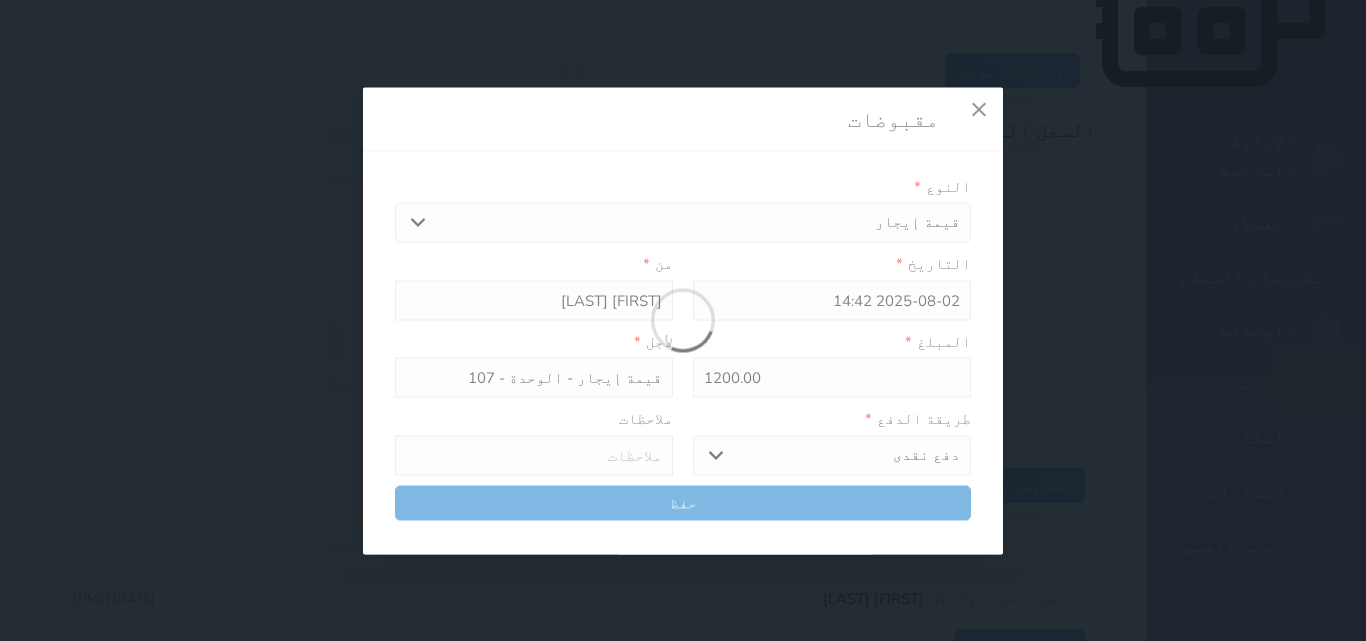 type 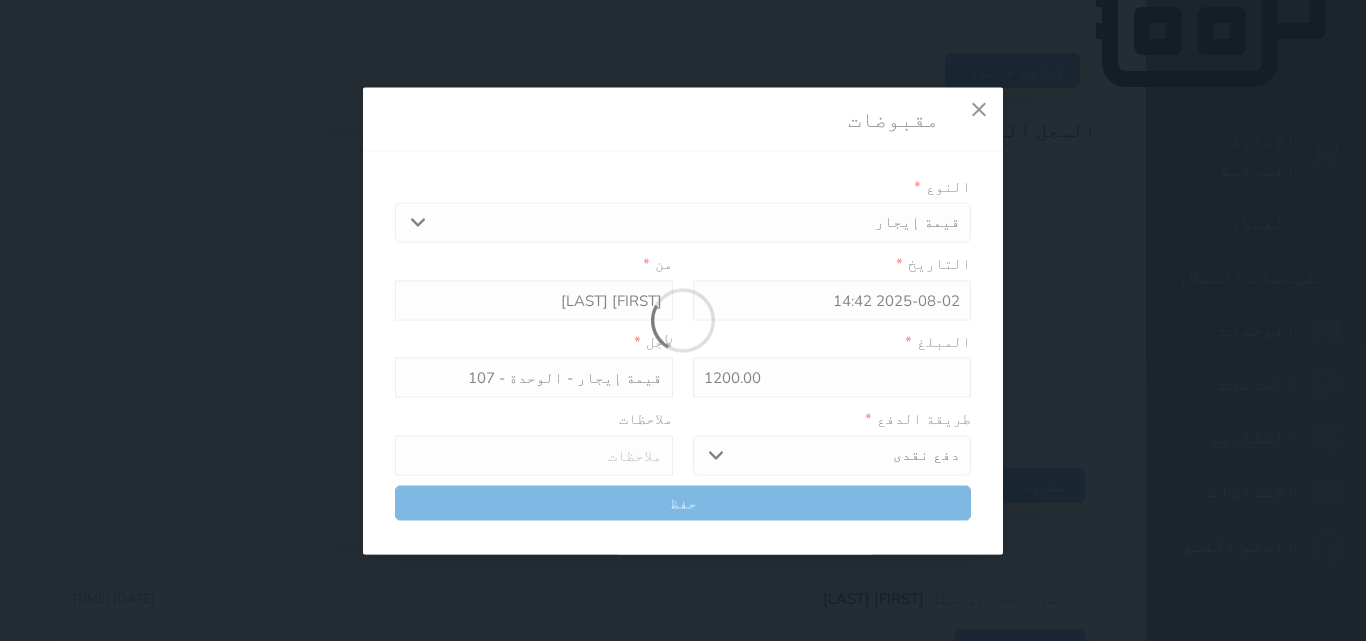 type on "0" 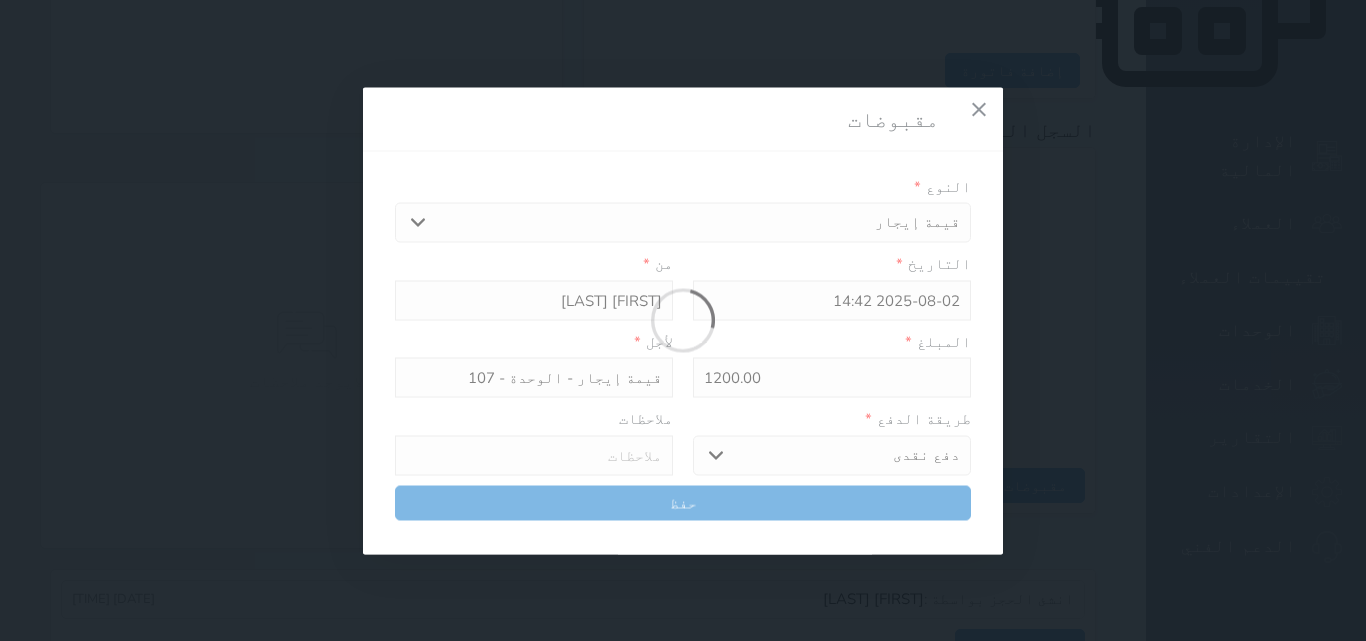select 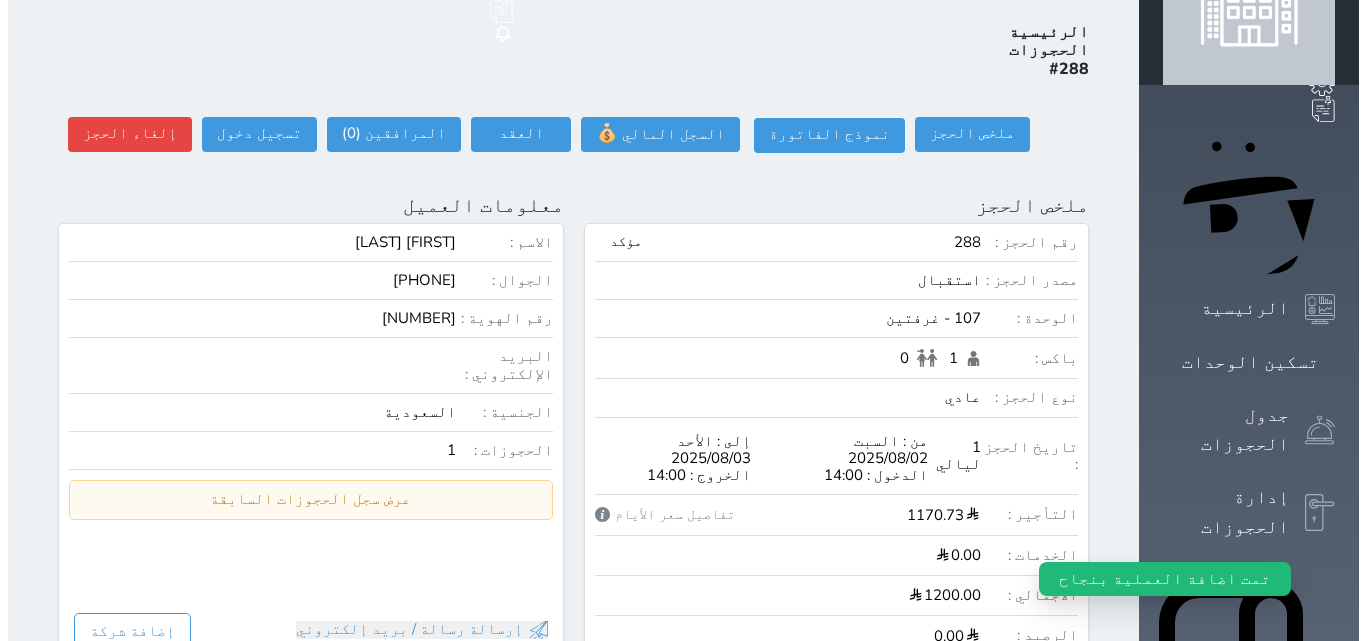 scroll, scrollTop: 0, scrollLeft: 0, axis: both 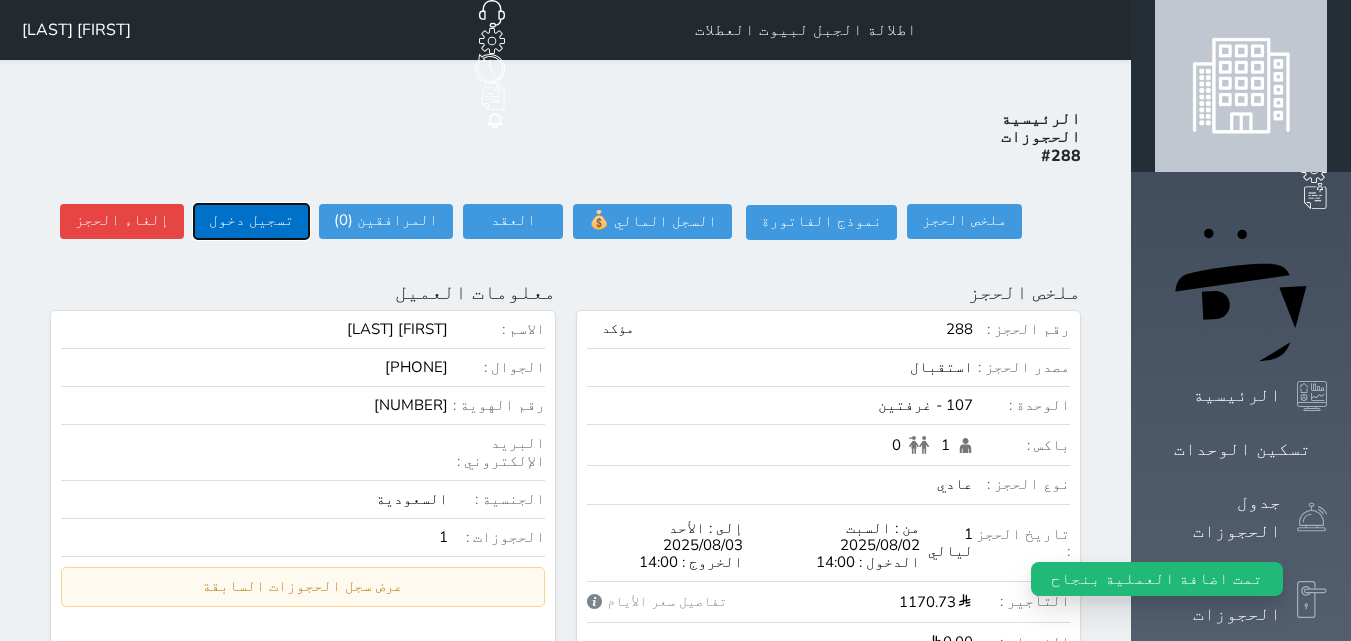 click on "تسجيل دخول" at bounding box center [251, 221] 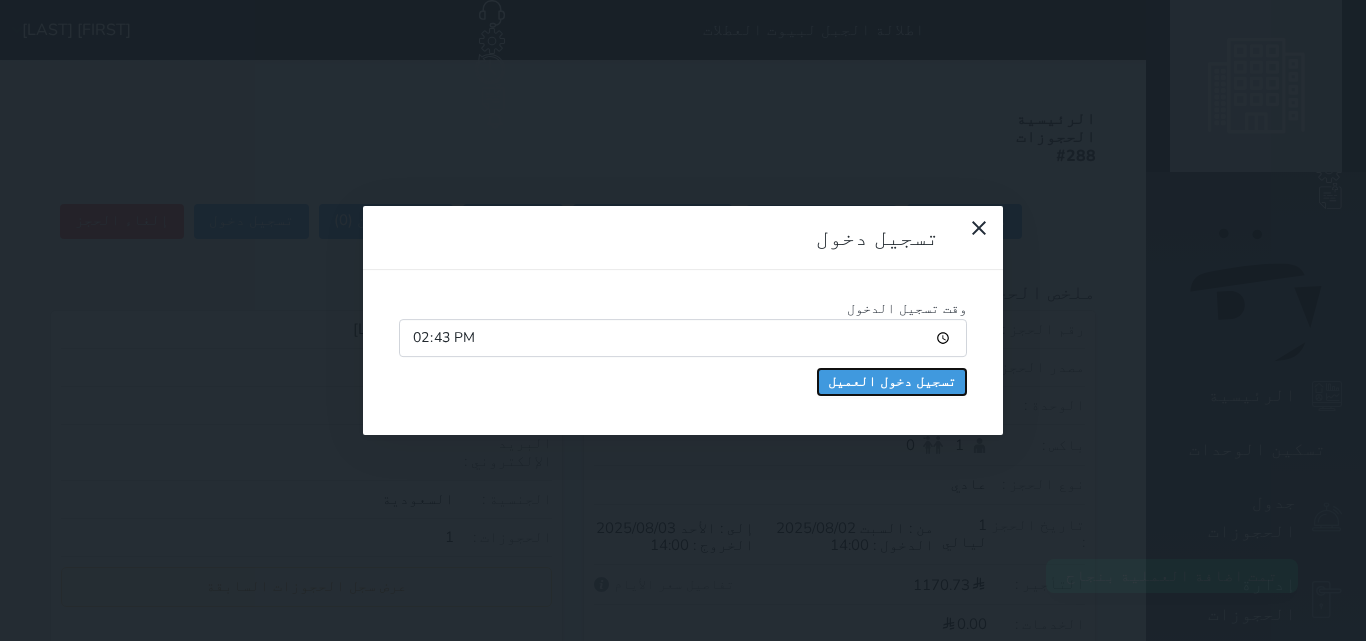 click on "تسجيل دخول العميل" at bounding box center [892, 382] 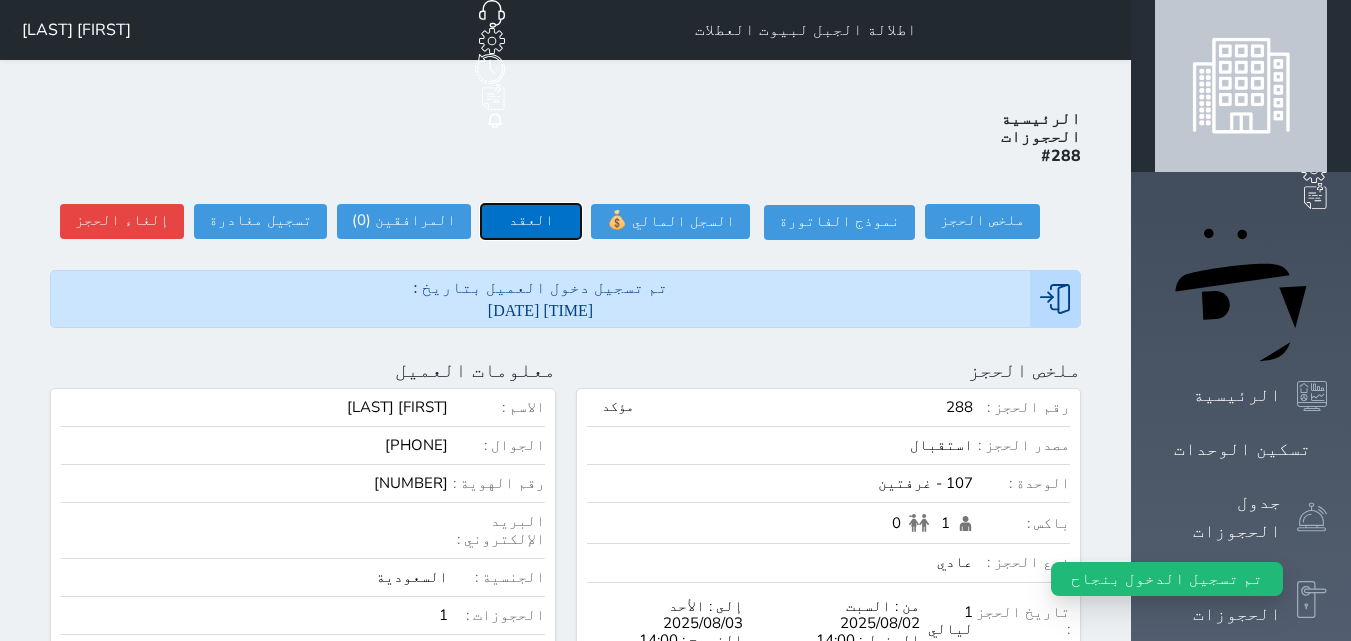 click on "العقد" at bounding box center [531, 221] 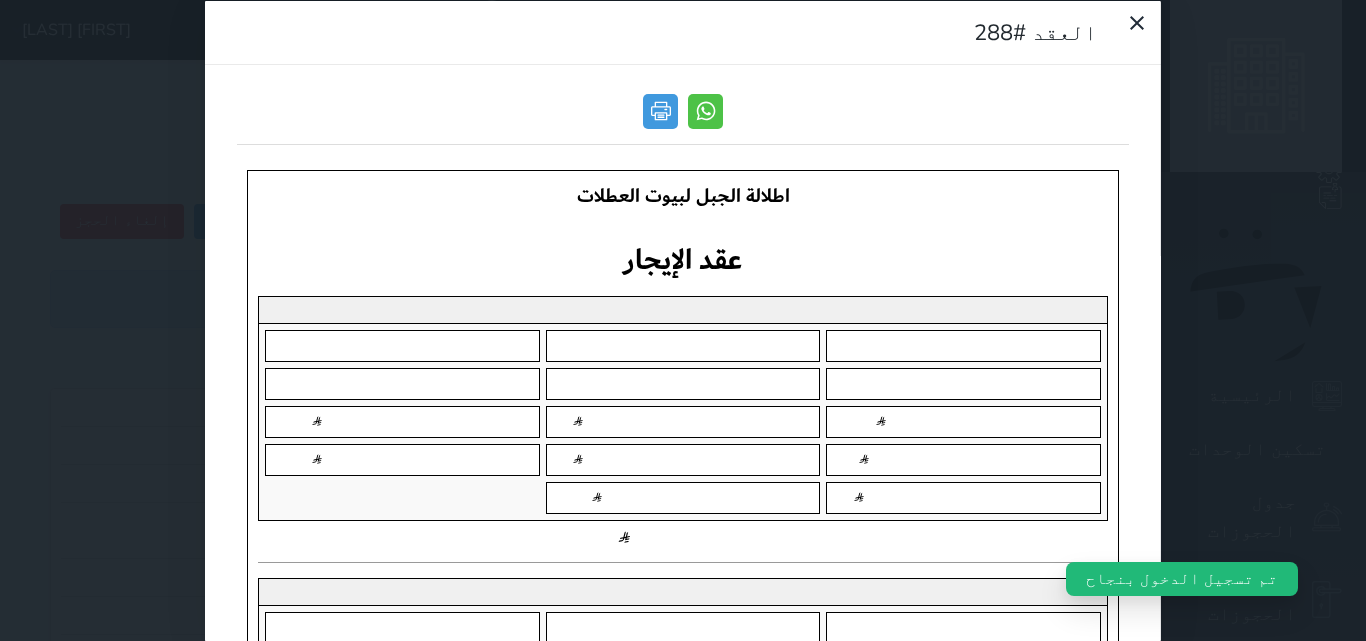 scroll, scrollTop: 0, scrollLeft: 0, axis: both 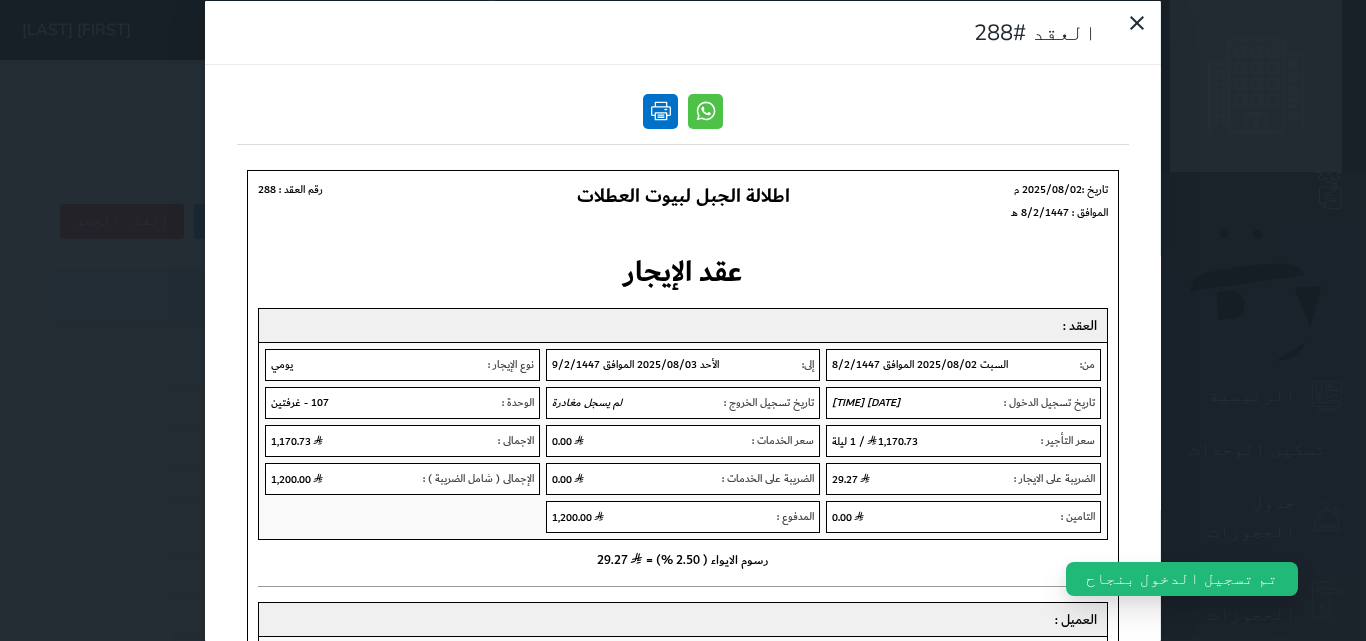click at bounding box center [660, 110] 